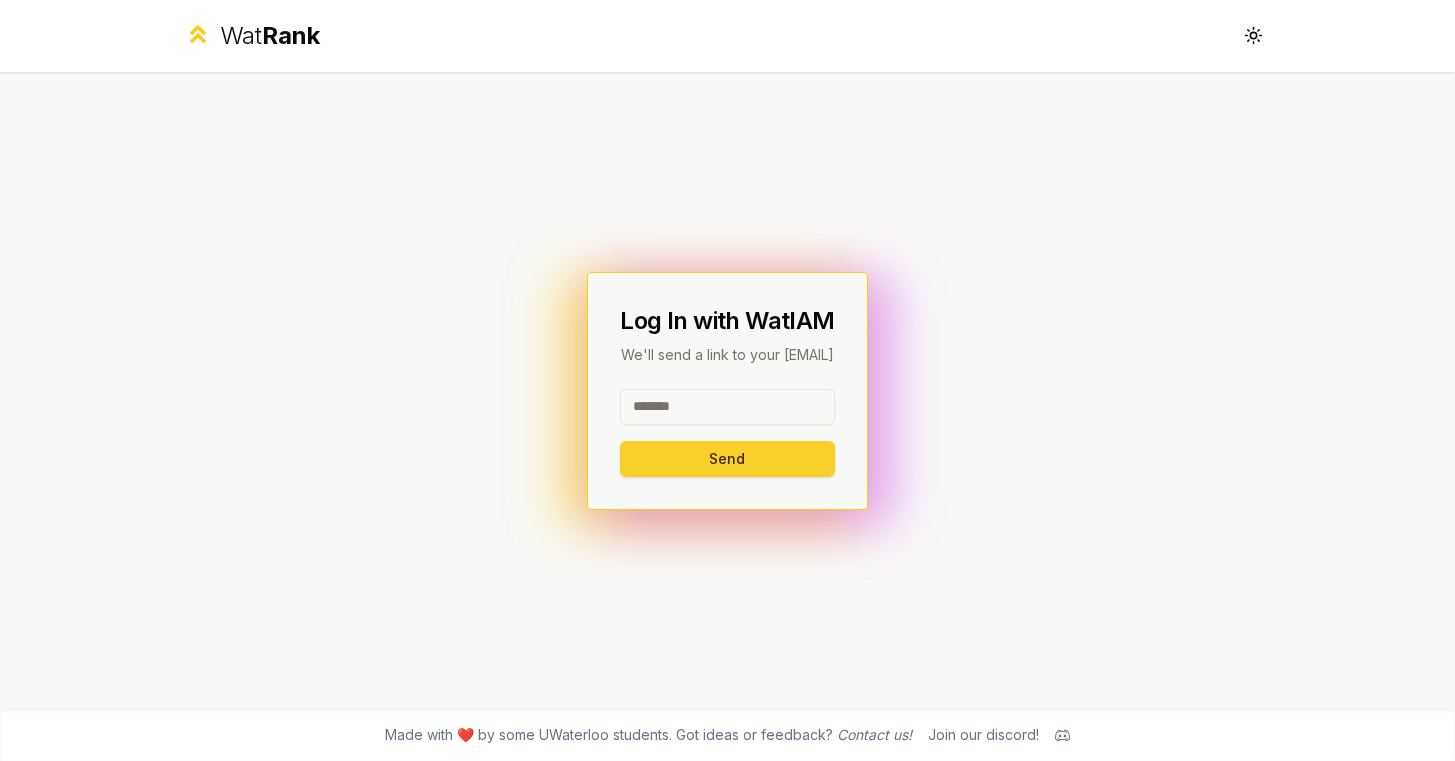 scroll, scrollTop: 0, scrollLeft: 0, axis: both 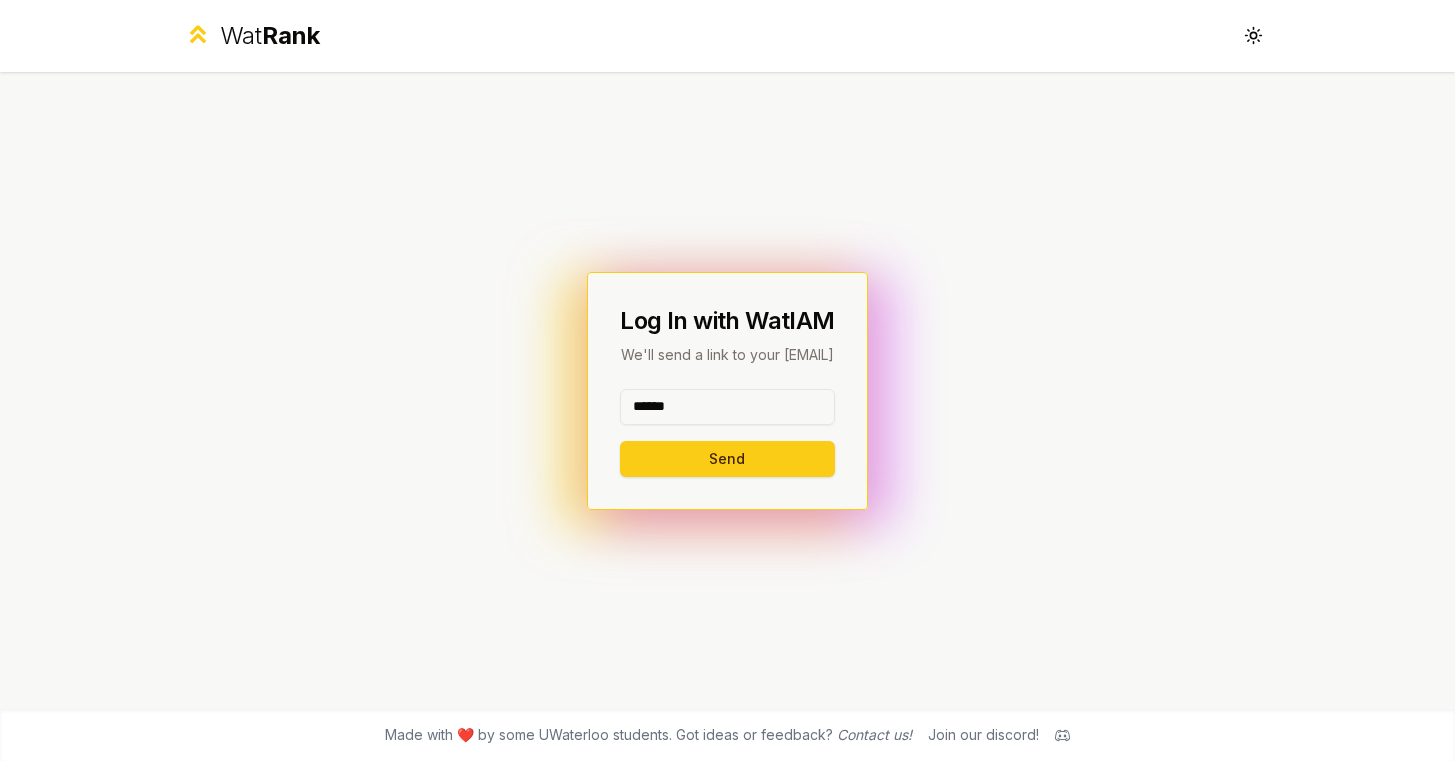 type on "******" 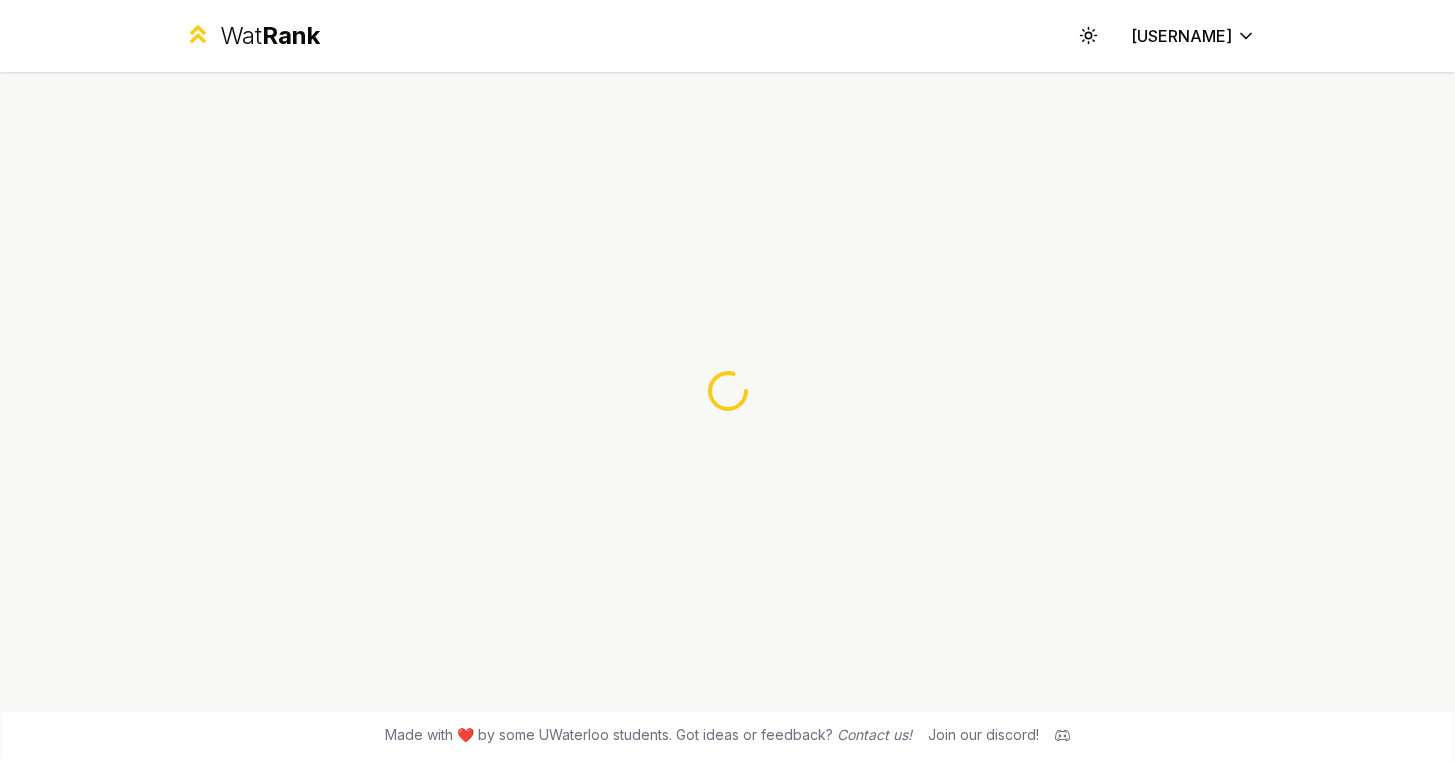 scroll, scrollTop: 0, scrollLeft: 0, axis: both 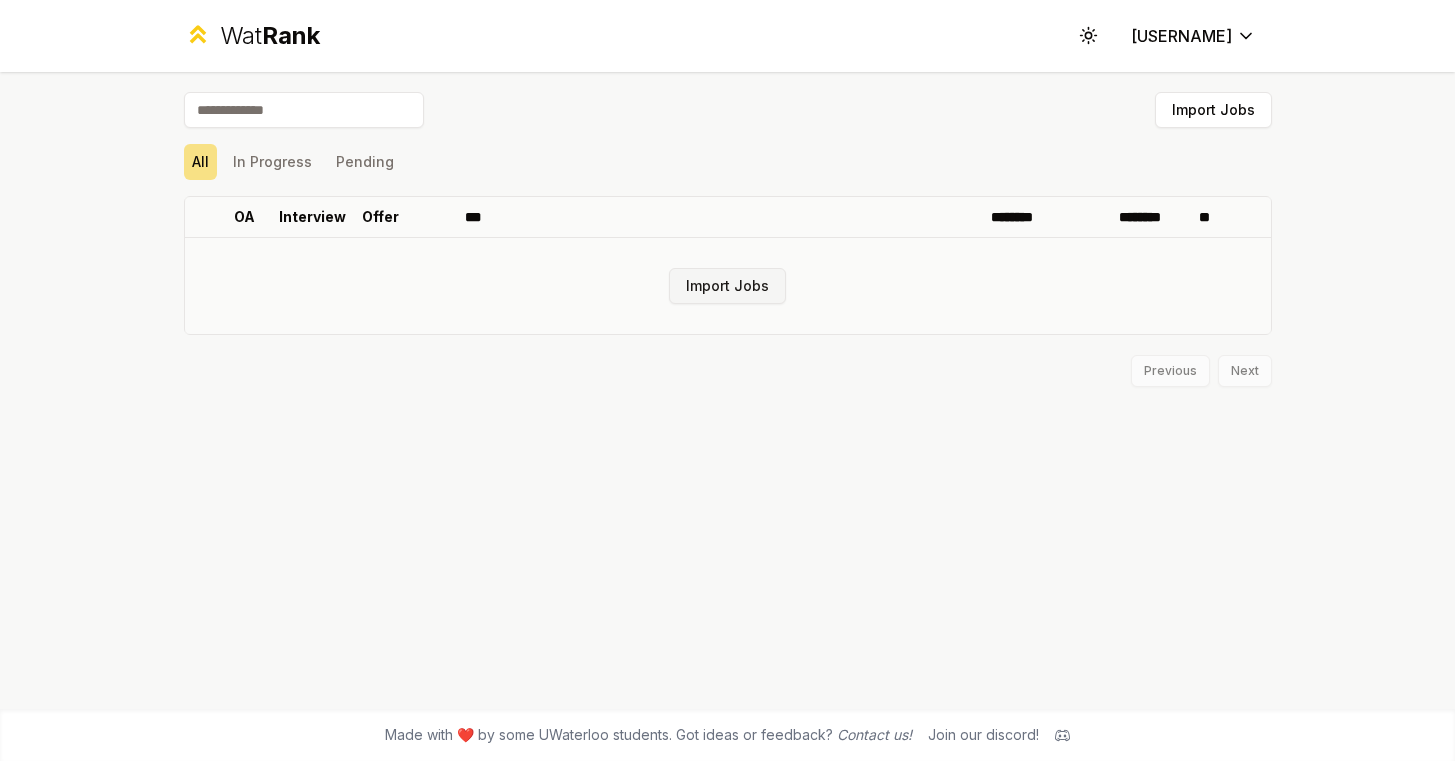 click on "Import Jobs" at bounding box center (727, 286) 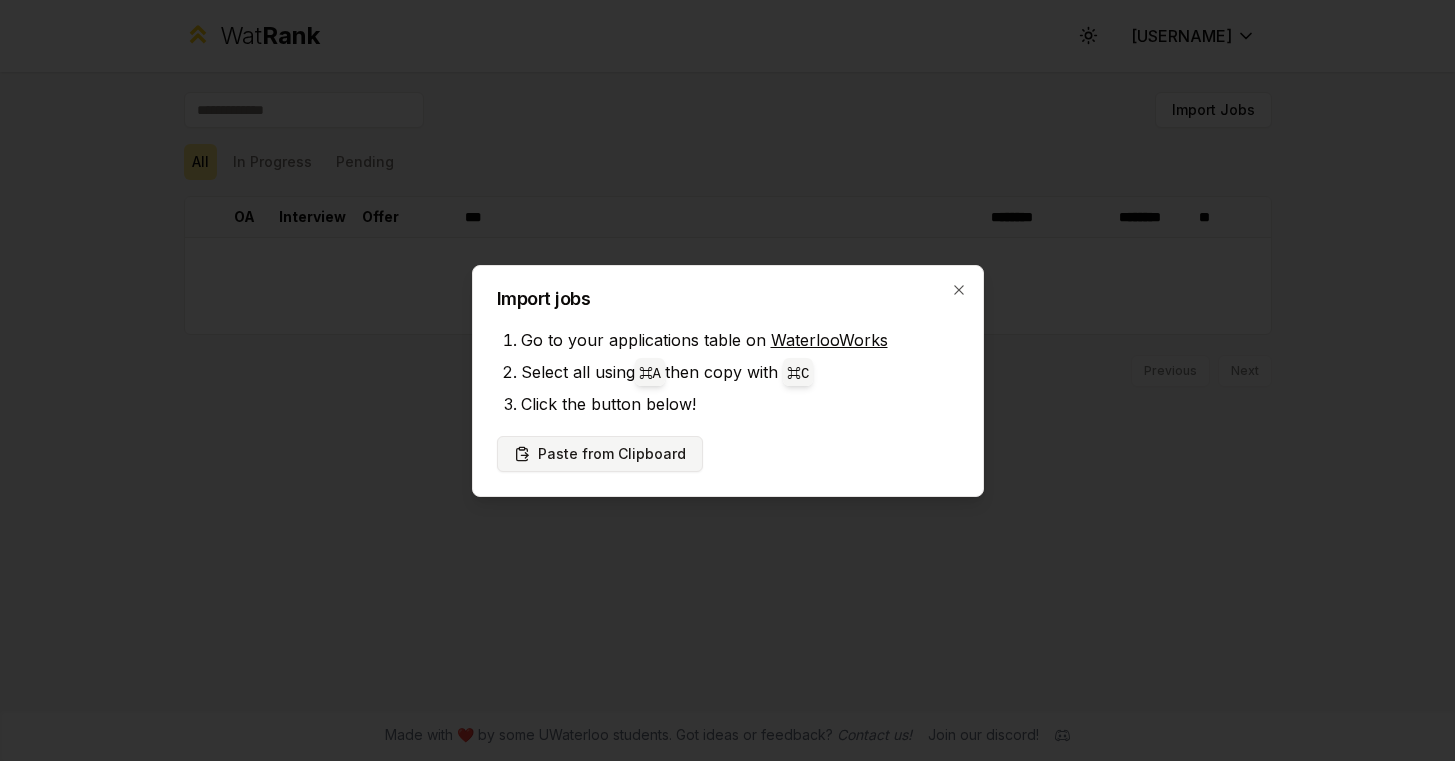 click on "Paste from Clipboard" at bounding box center [600, 454] 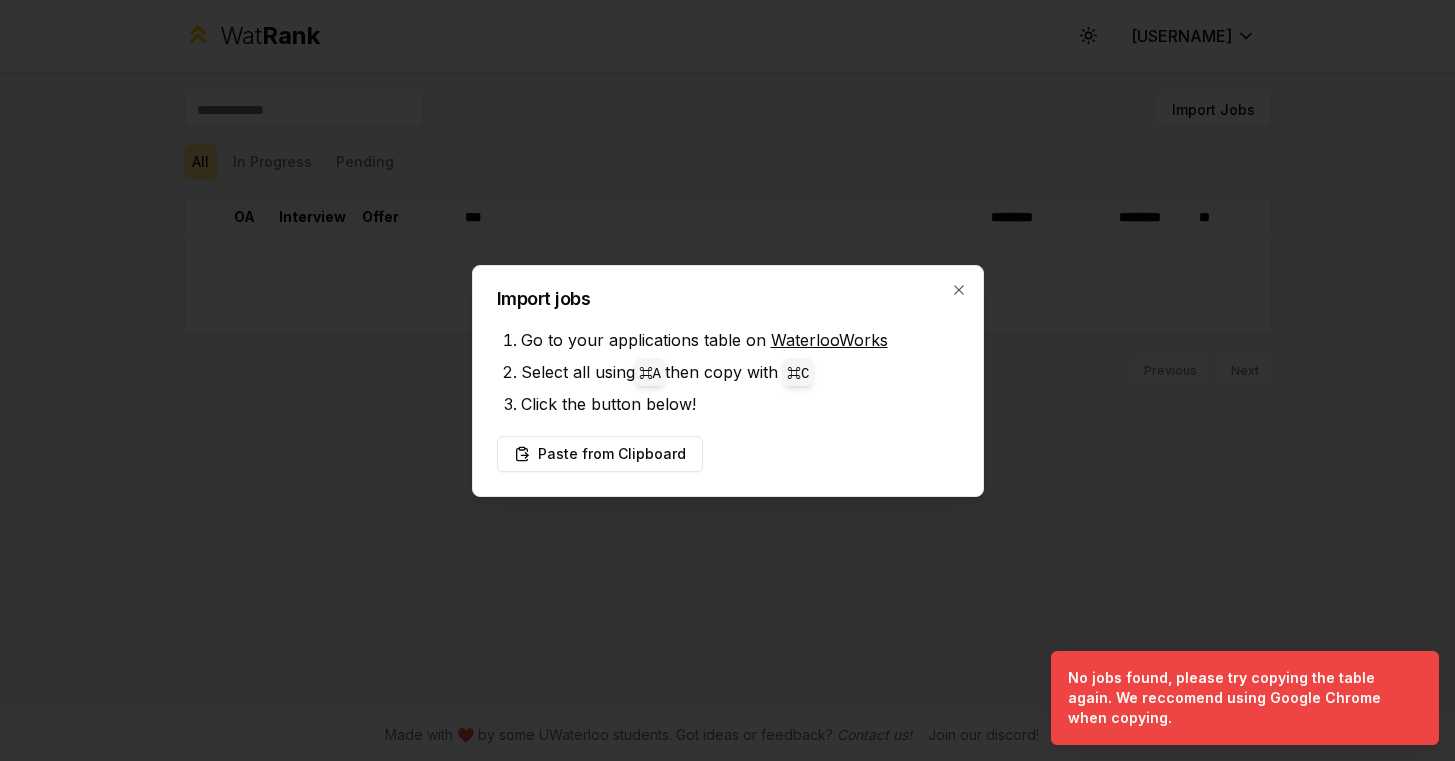 click on "Import jobs Go to your applications table on WaterlooWorks Select all using ⌘ A then copy with ⌘ C Click the button below! Paste from Clipboard Close" at bounding box center (728, 381) 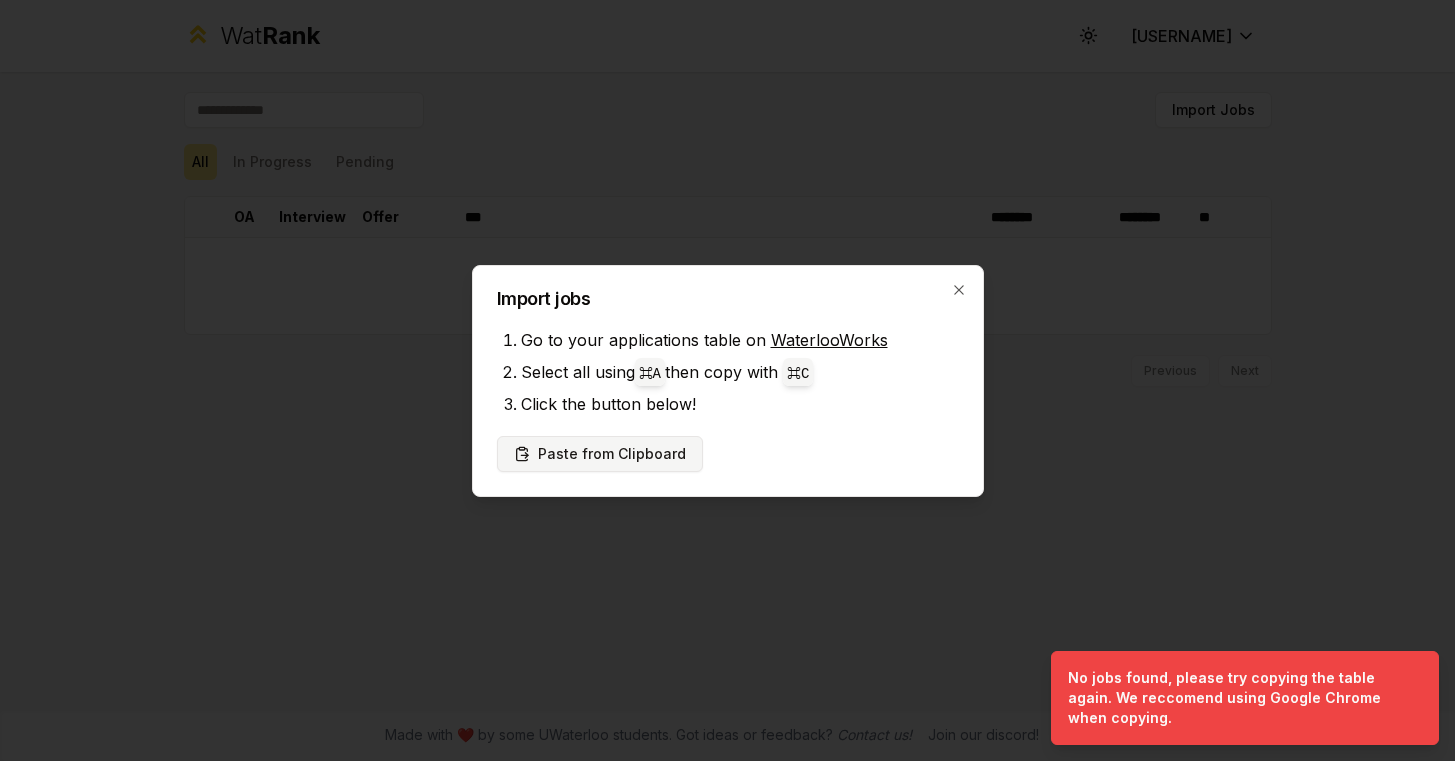 click on "Paste from Clipboard" at bounding box center (600, 454) 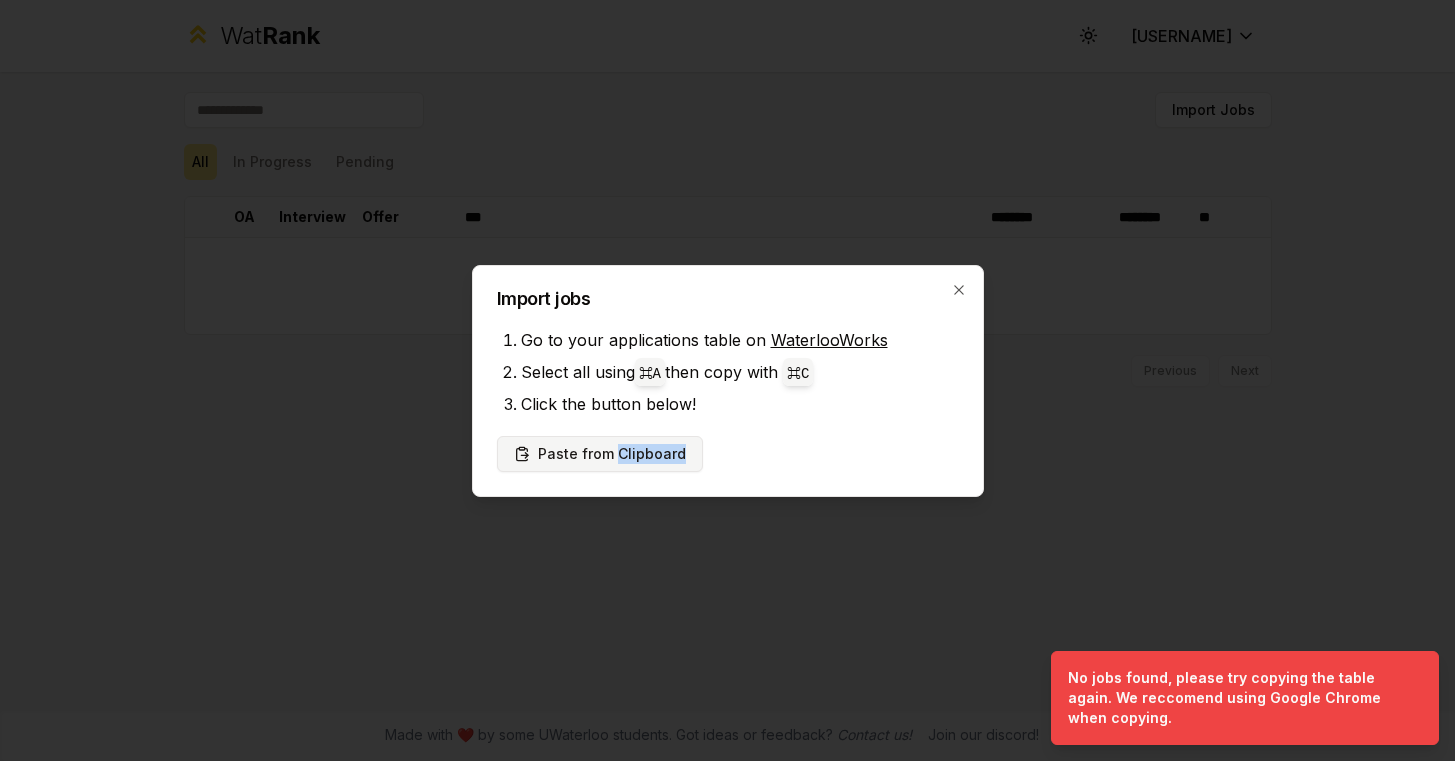 click on "Paste from Clipboard" at bounding box center (600, 454) 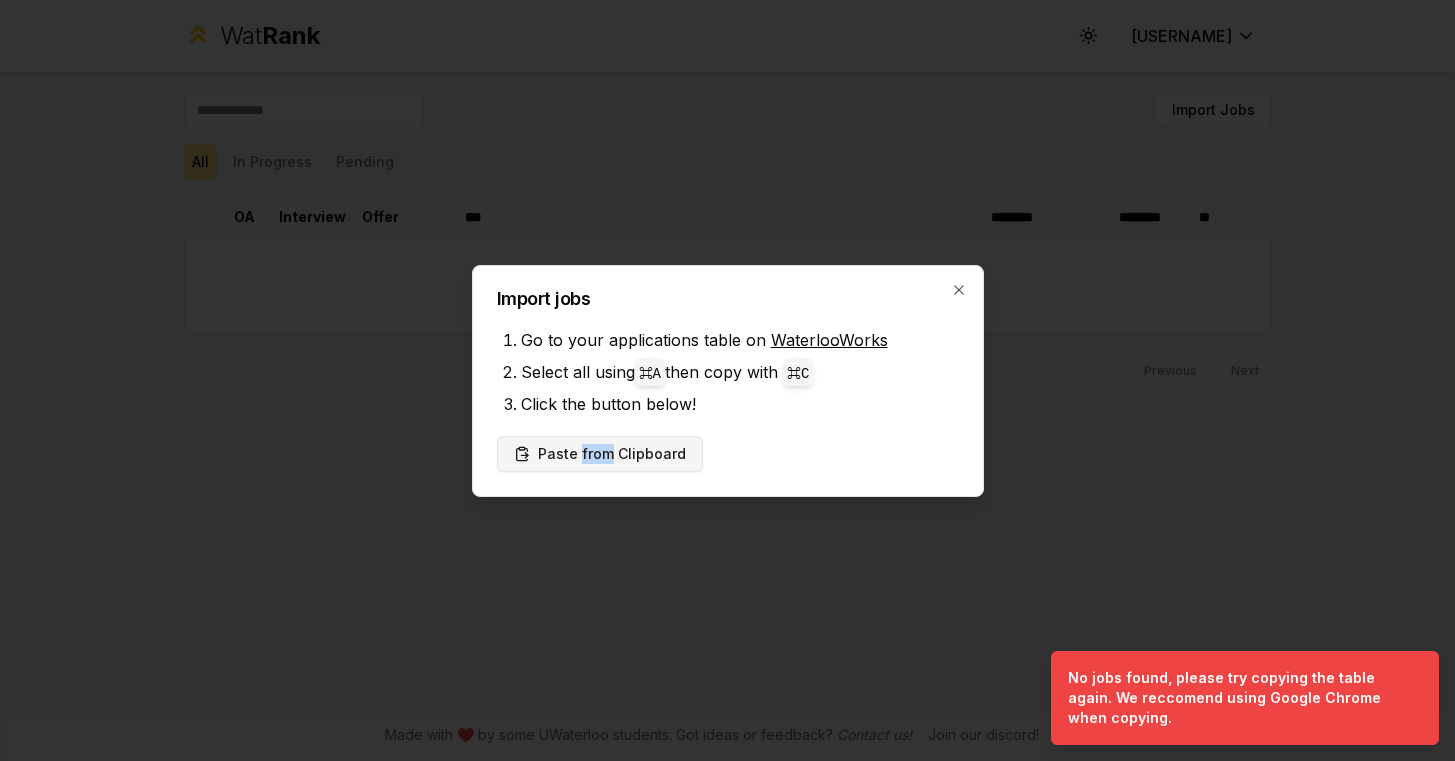 click on "Paste from Clipboard" at bounding box center (600, 454) 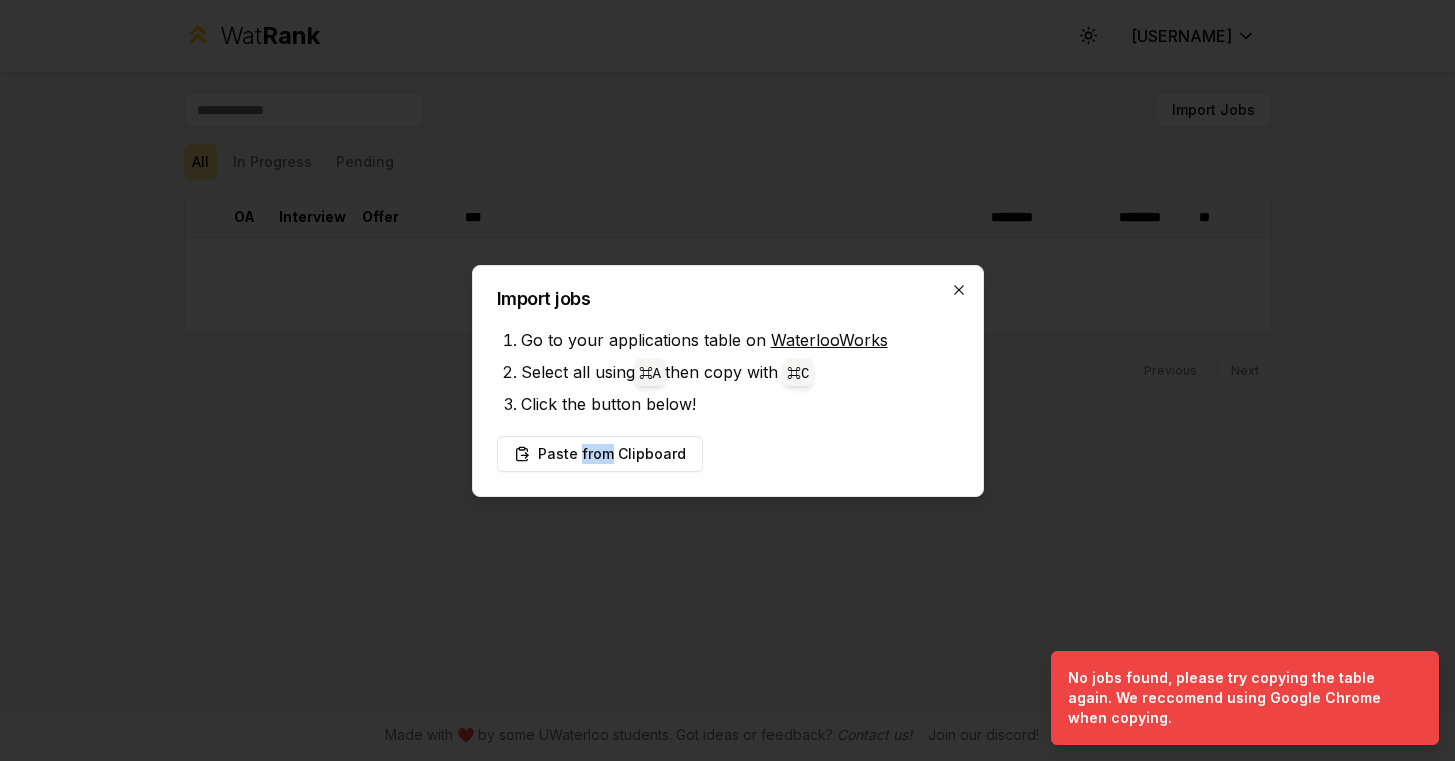click 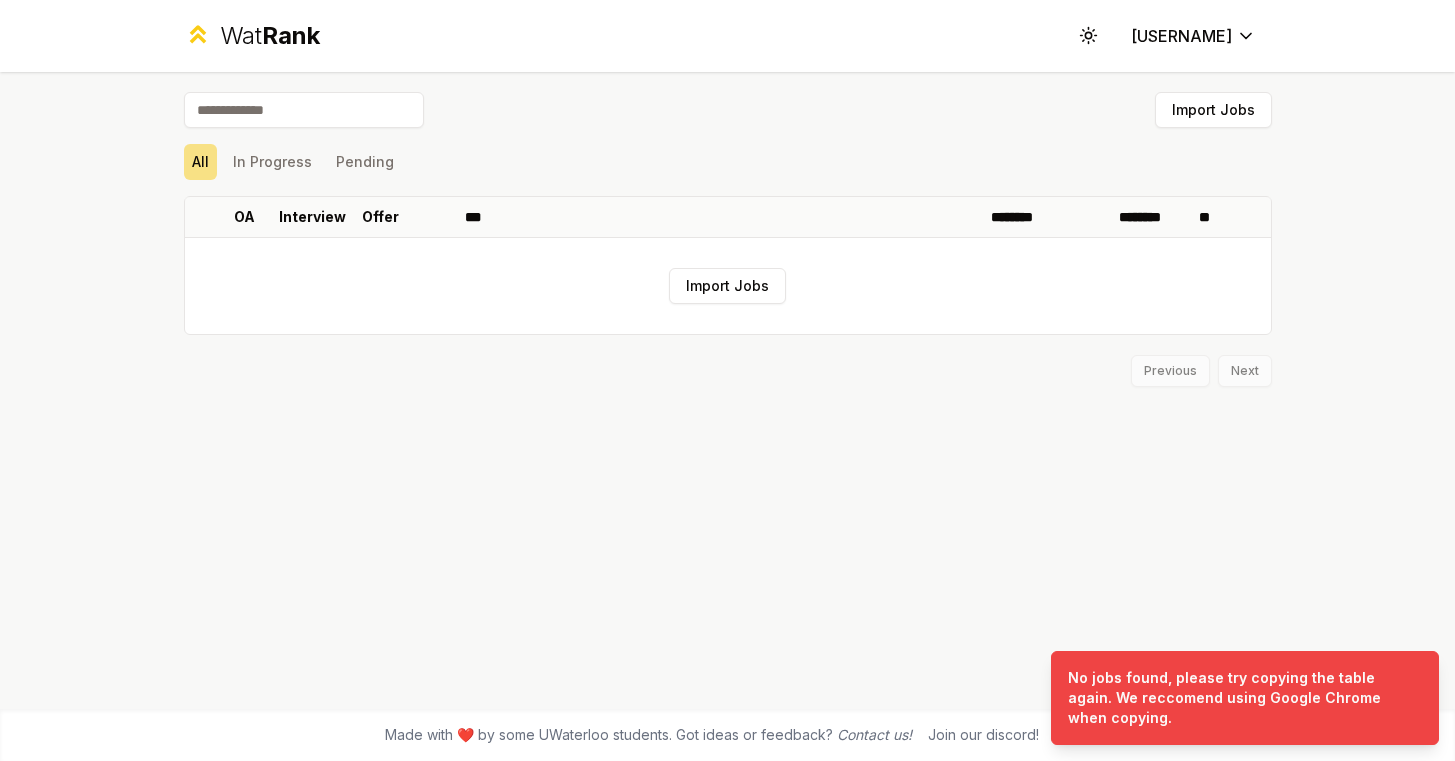 type 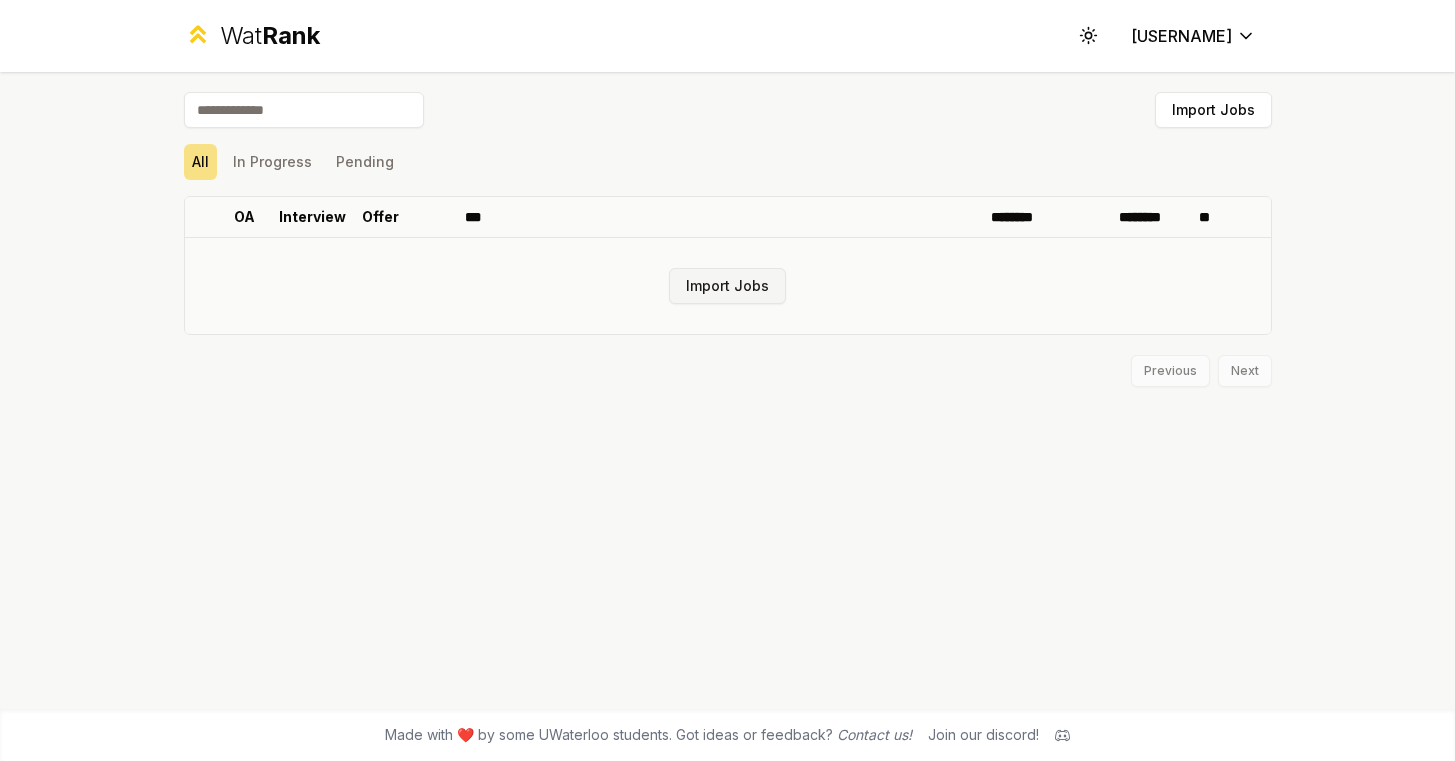 click on "Import Jobs" at bounding box center (727, 286) 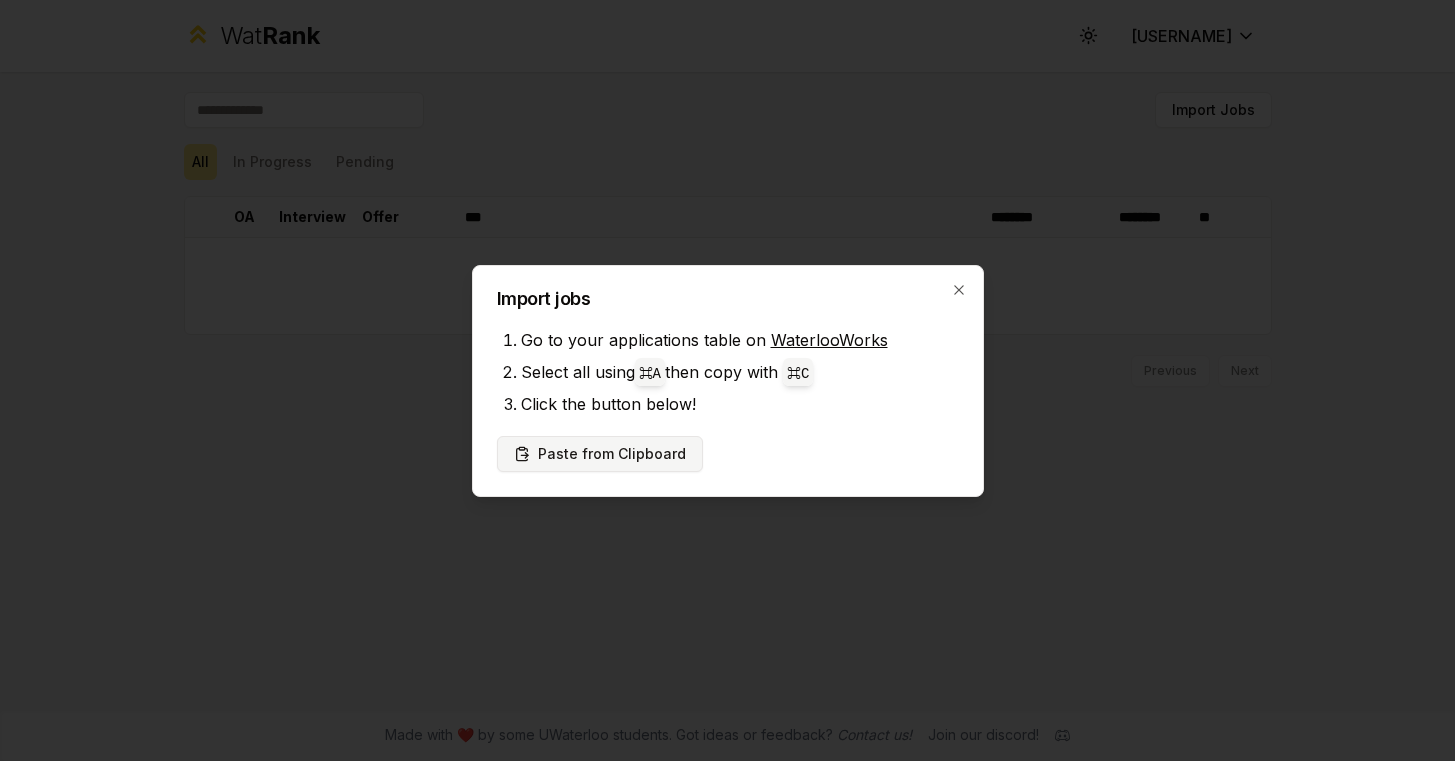 click on "Paste from Clipboard" at bounding box center (600, 454) 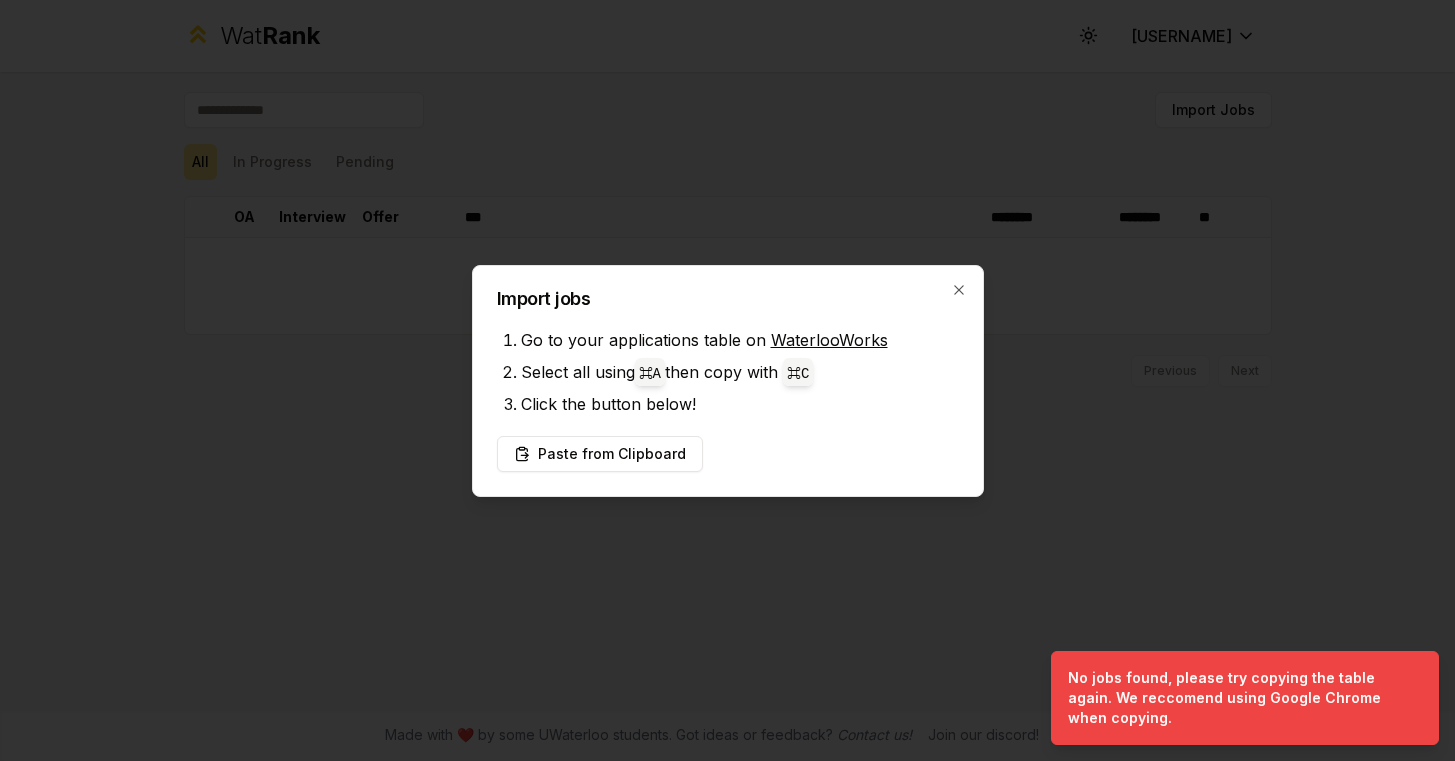 click on "Paste from Clipboard" at bounding box center [728, 454] 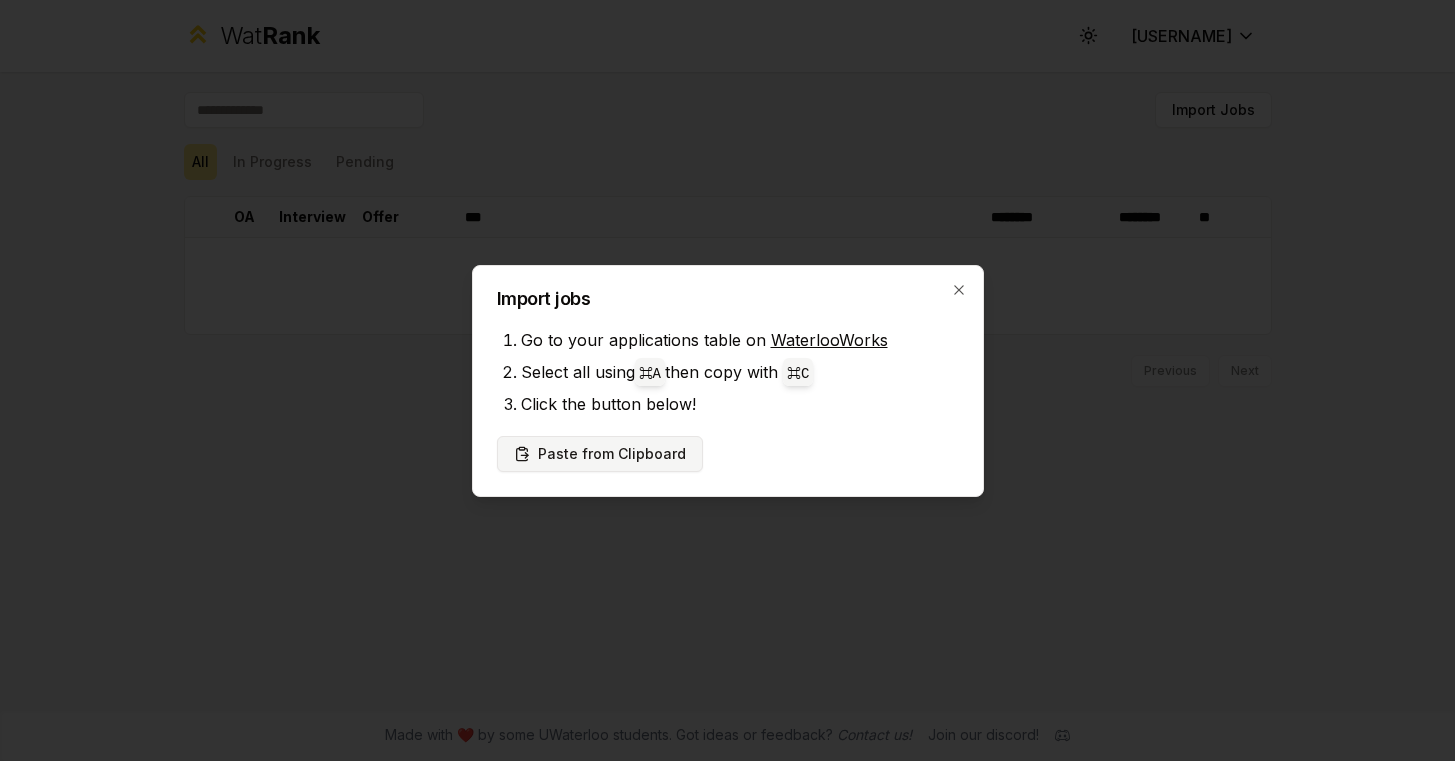 click on "Paste from Clipboard" at bounding box center (600, 454) 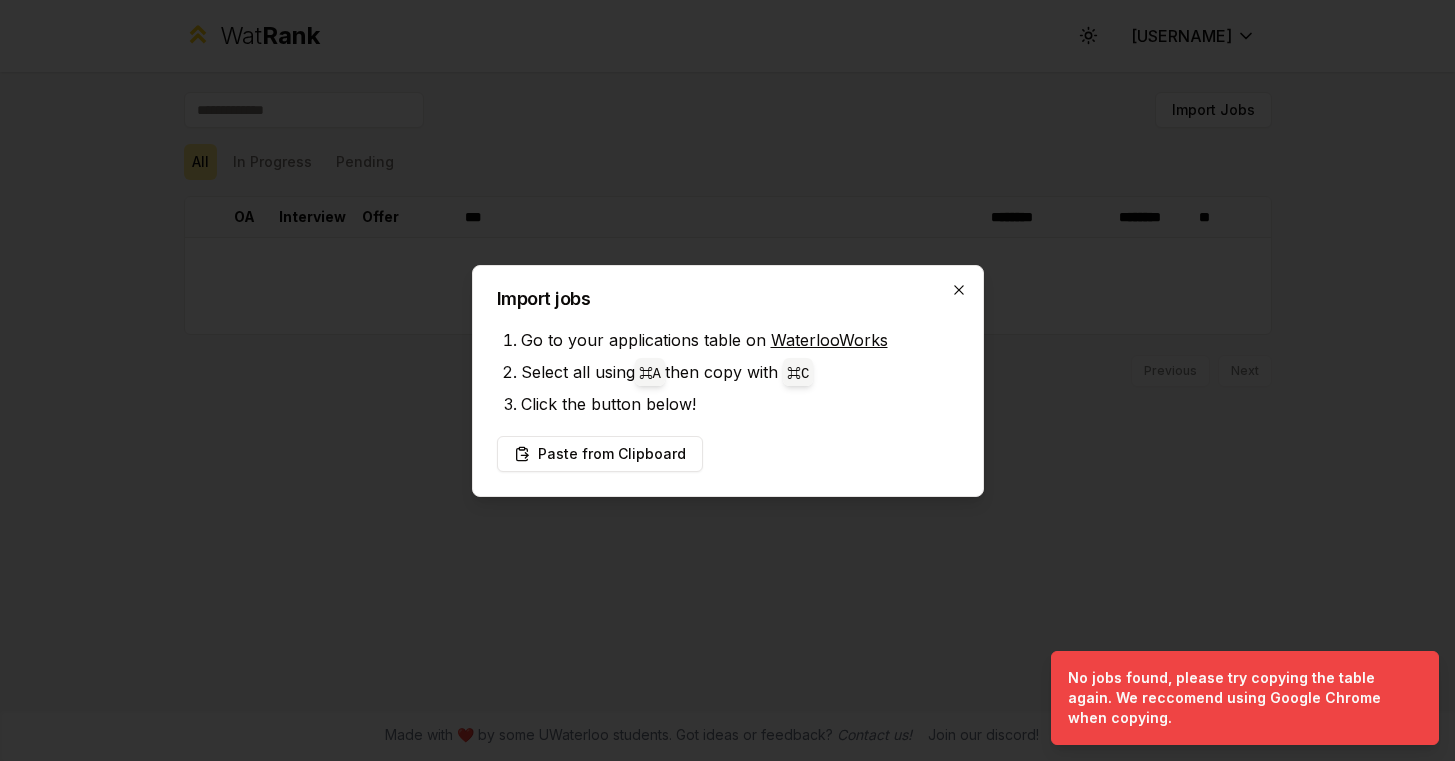 click 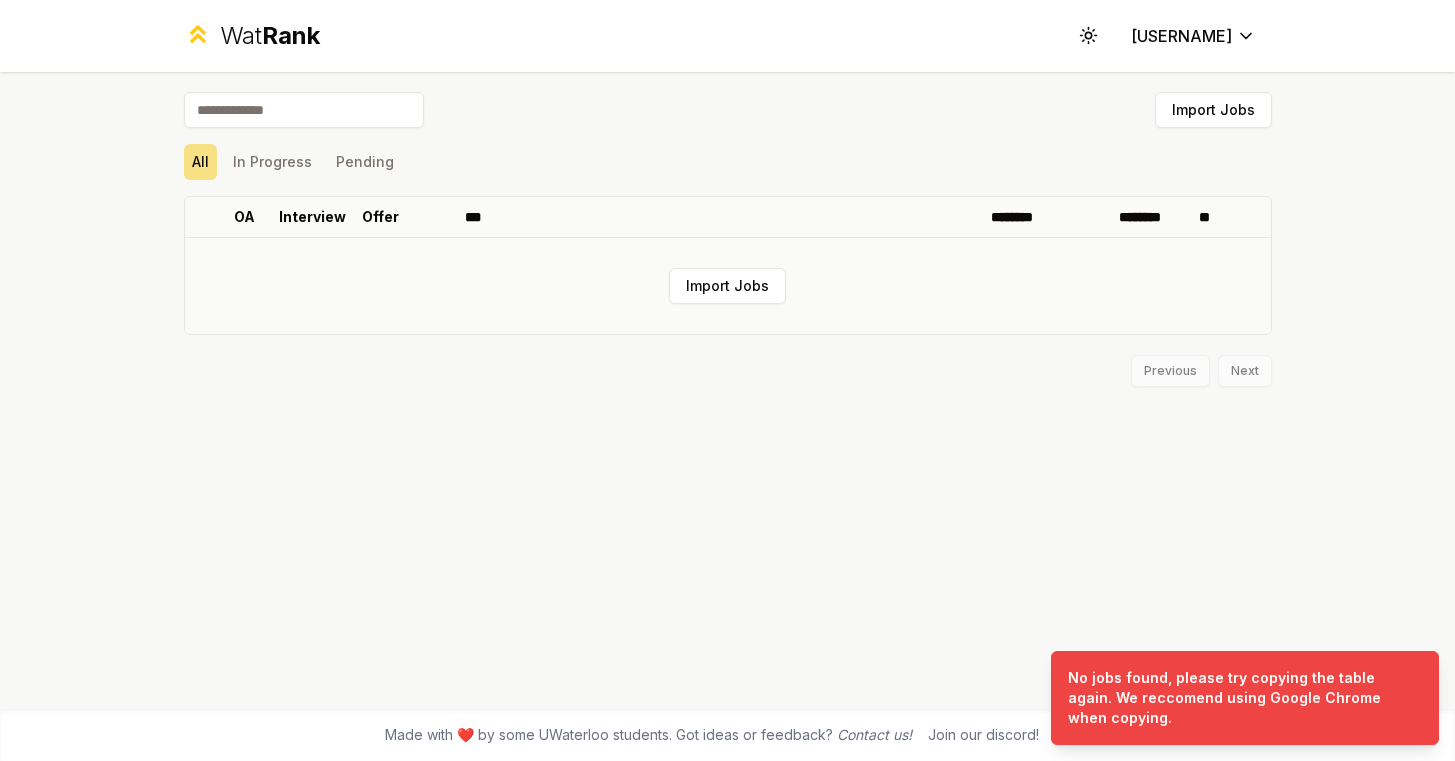 scroll, scrollTop: 0, scrollLeft: 0, axis: both 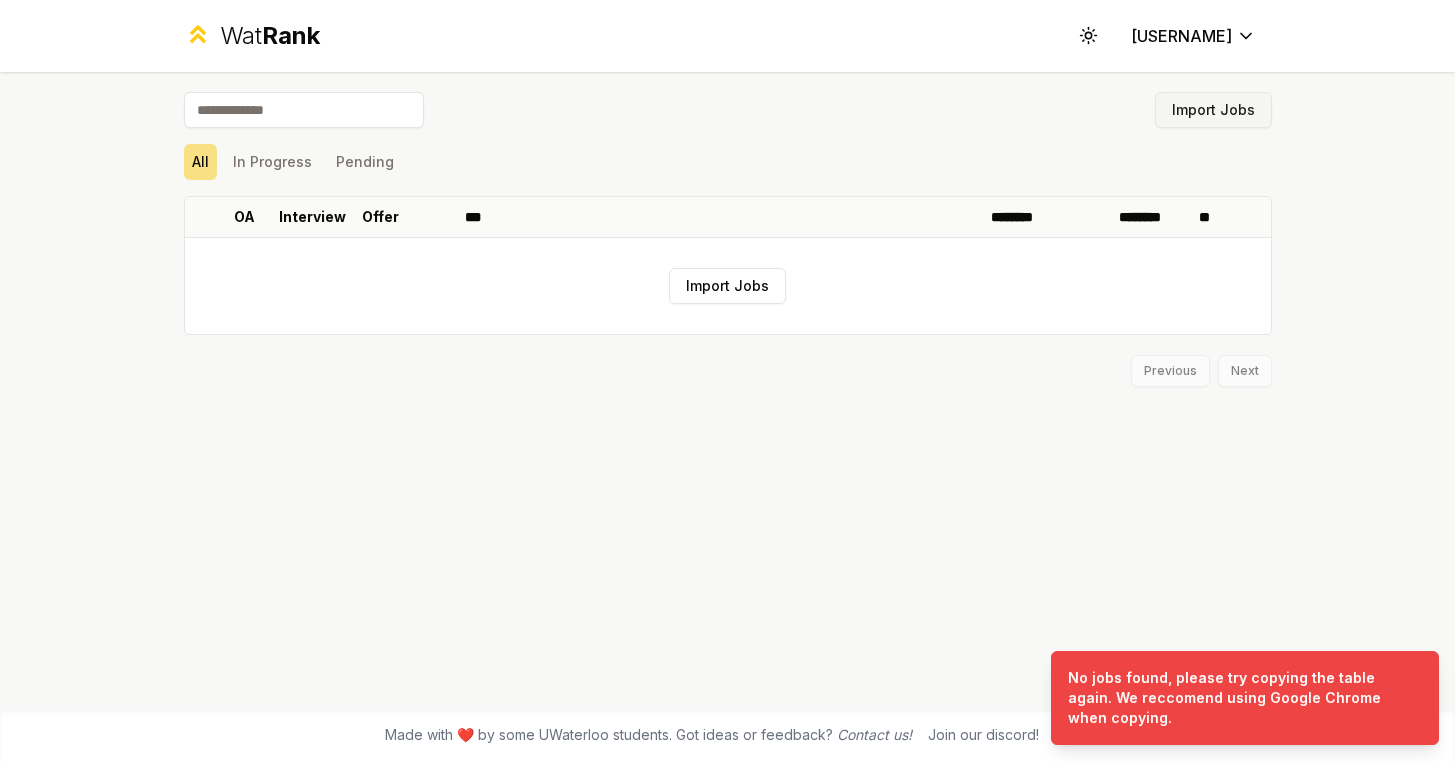 click on "Import Jobs" at bounding box center [1213, 110] 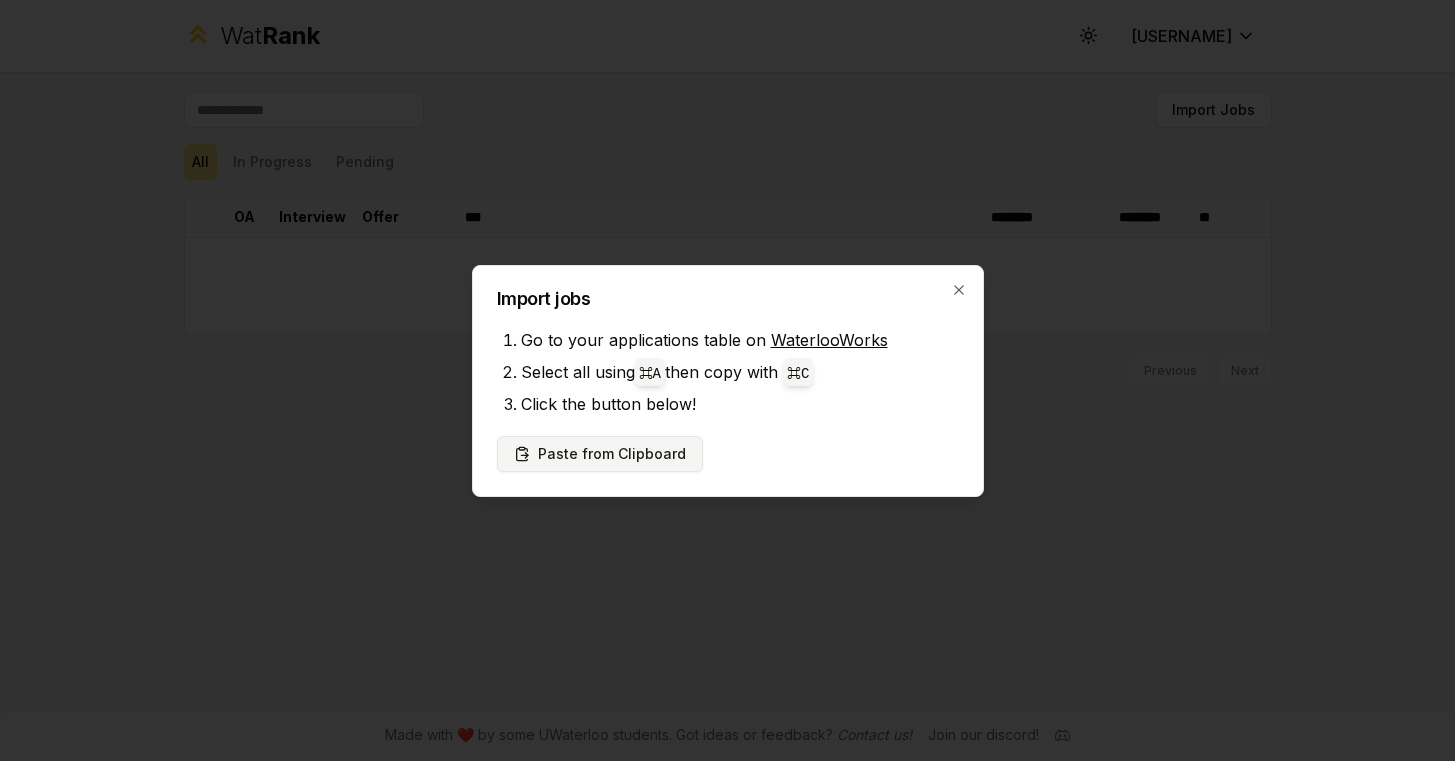 click on "Paste from Clipboard" at bounding box center [600, 454] 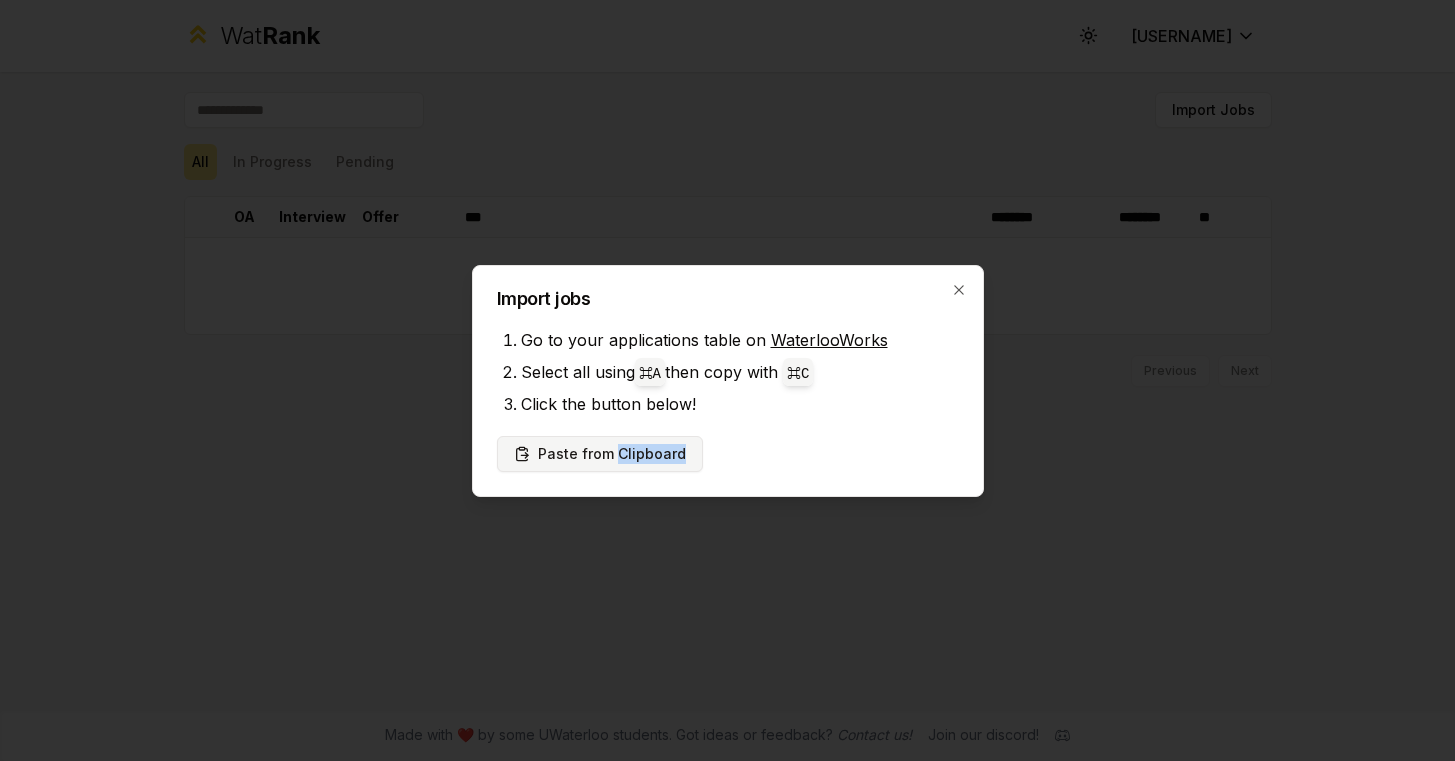 click on "Paste from Clipboard" at bounding box center [600, 454] 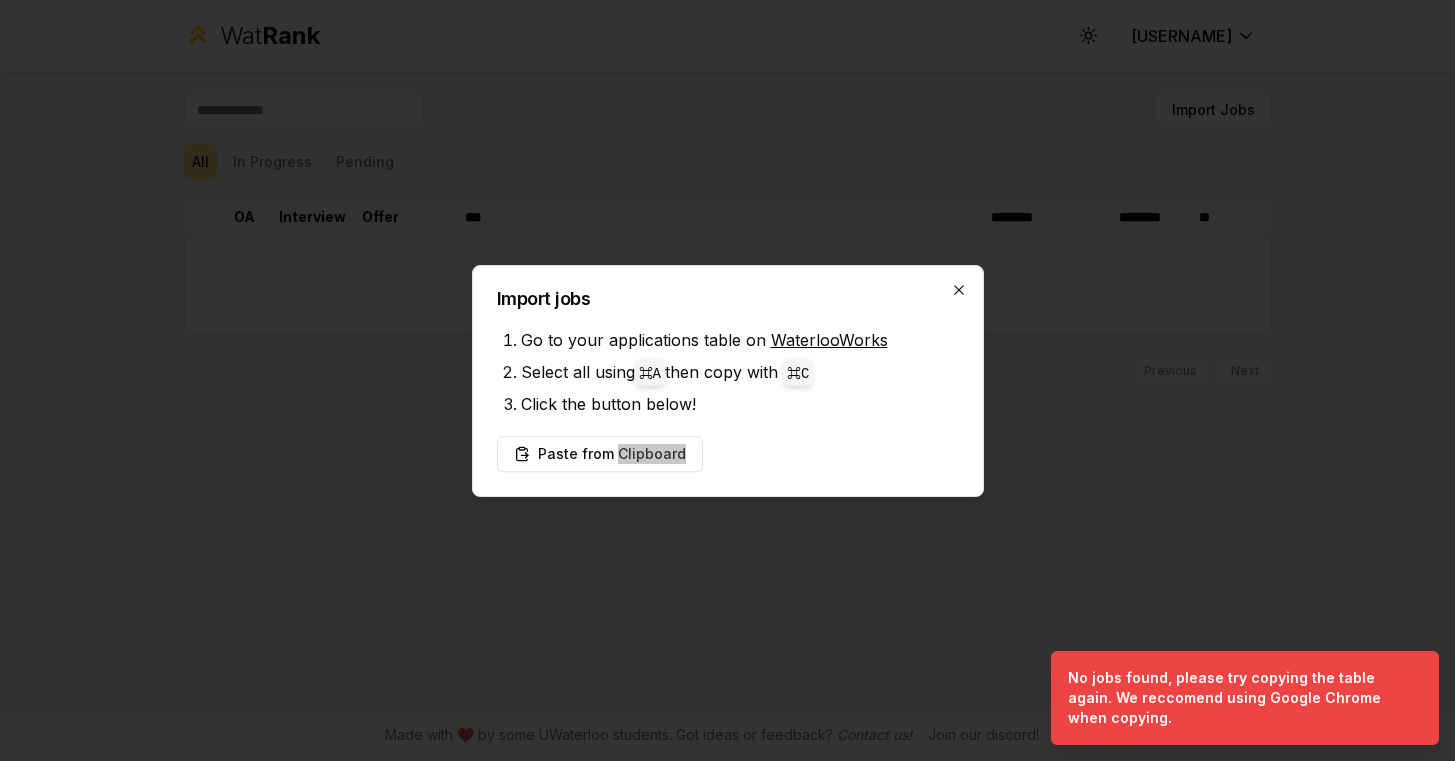 click 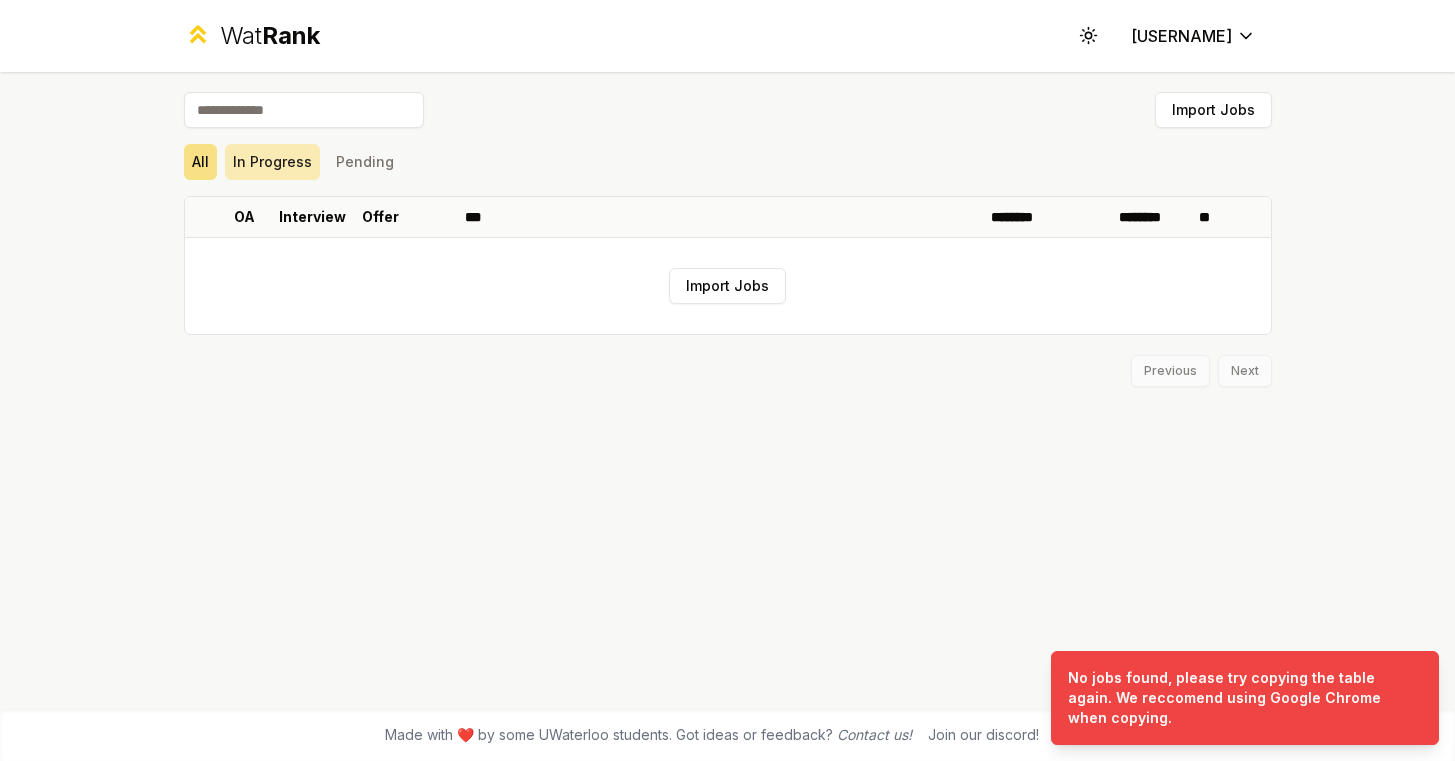 click on "In Progress" at bounding box center [272, 162] 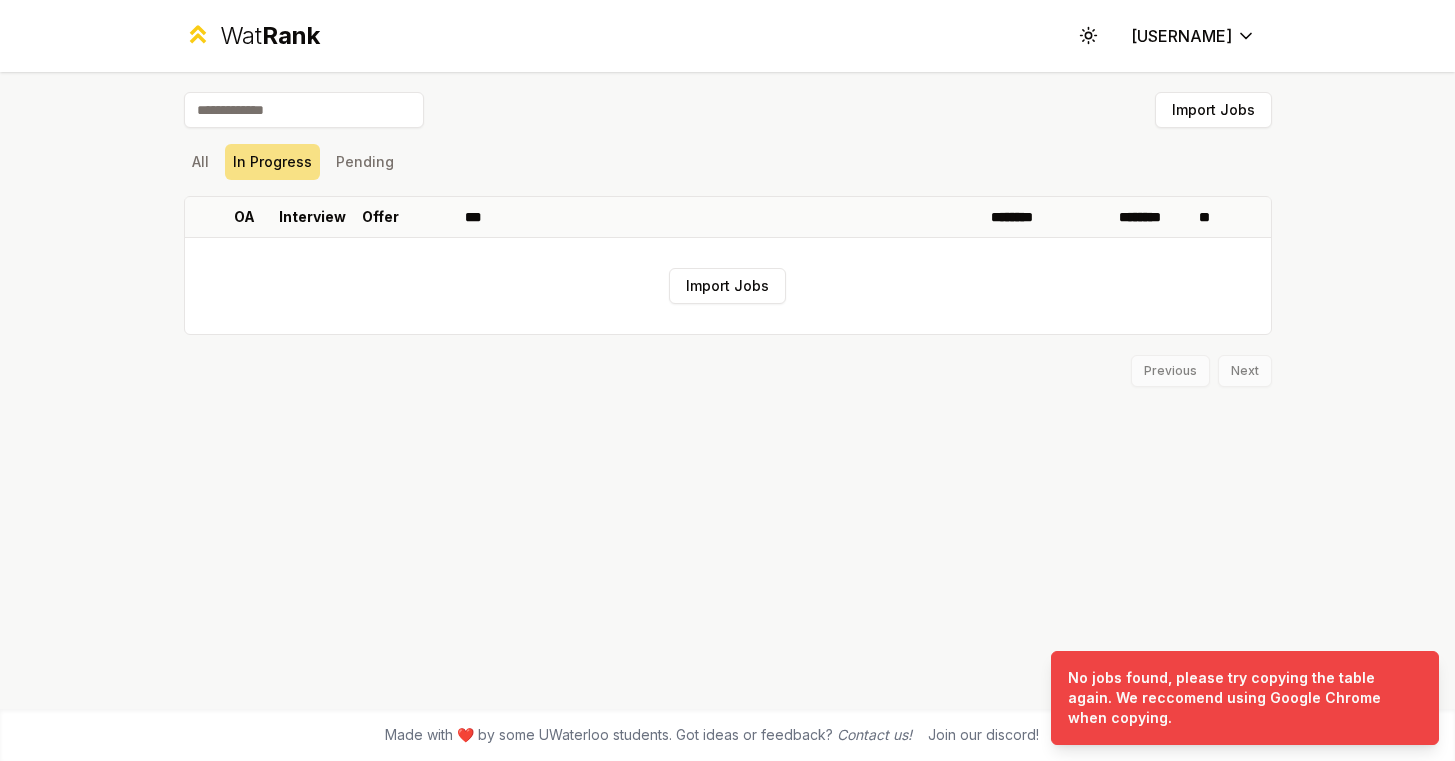 drag, startPoint x: 348, startPoint y: 163, endPoint x: 310, endPoint y: 85, distance: 86.764046 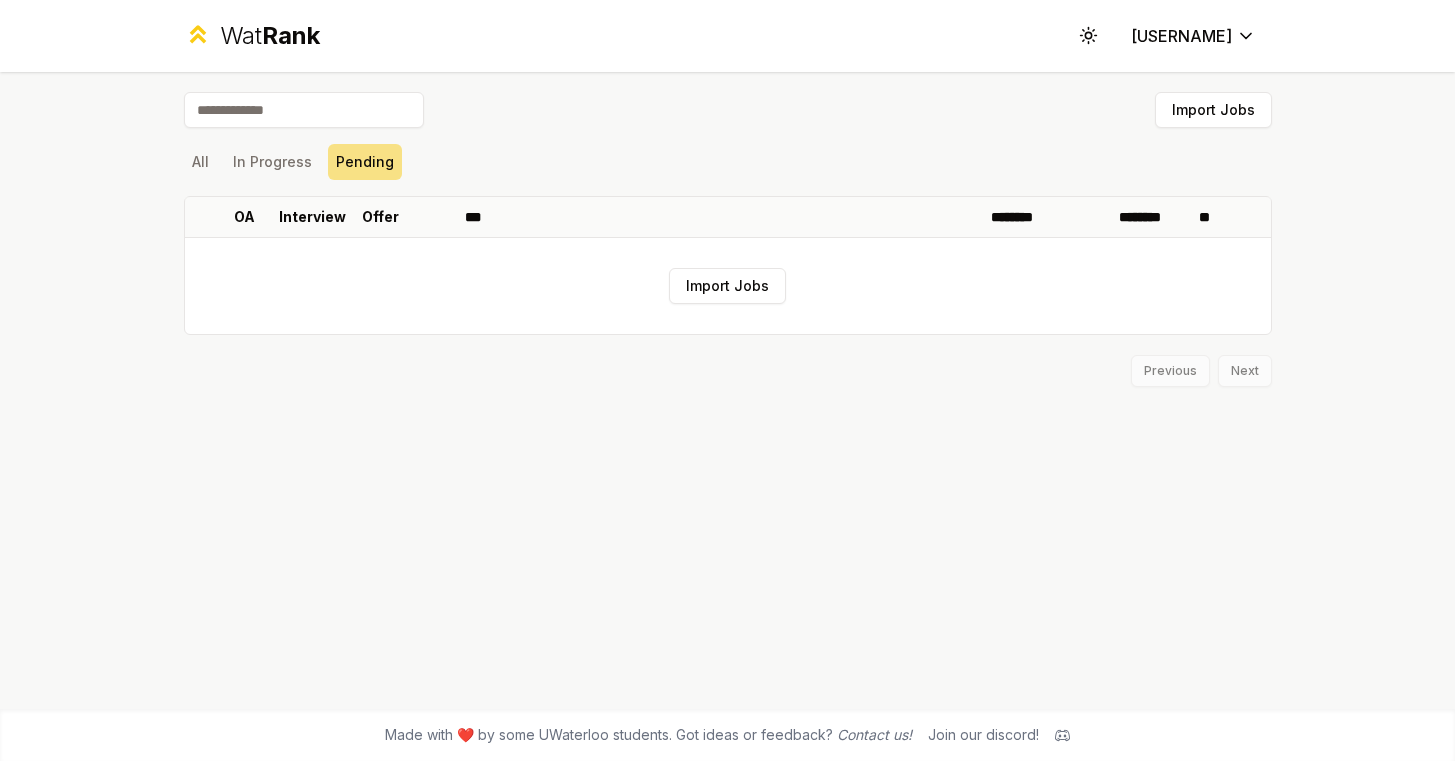 click on "Wat Rank" at bounding box center [270, 36] 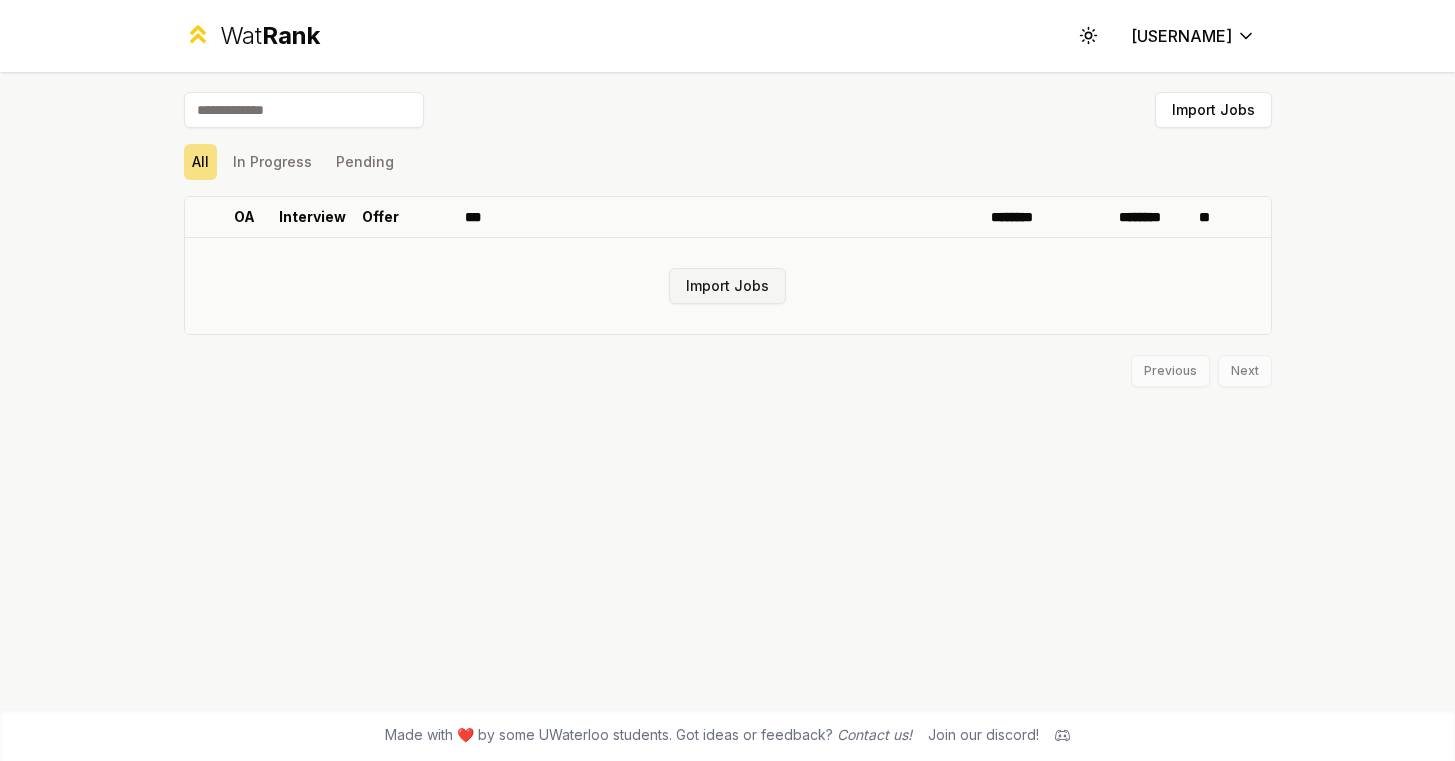 click on "Import Jobs" at bounding box center [727, 286] 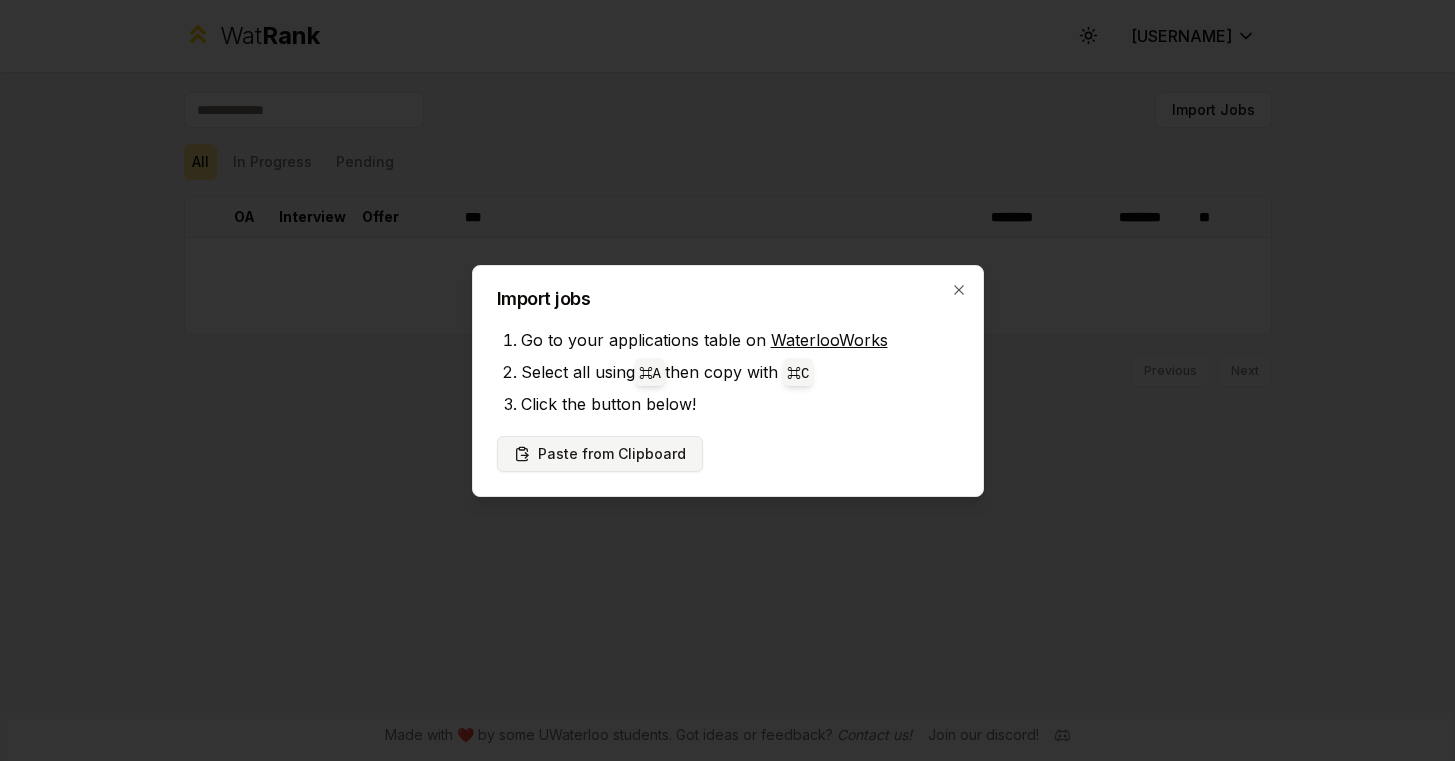 click on "Paste from Clipboard" at bounding box center (600, 454) 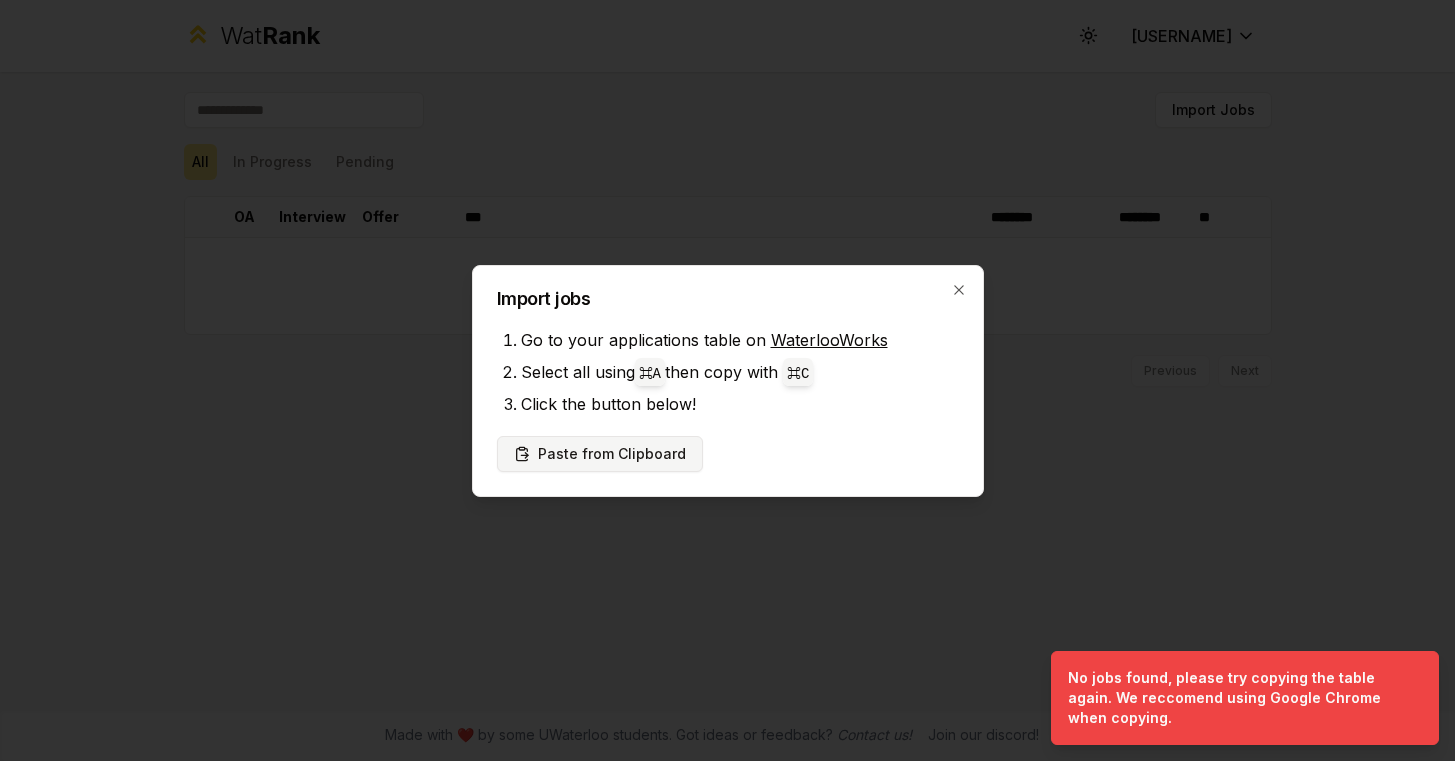 click on "Paste from Clipboard" at bounding box center (600, 454) 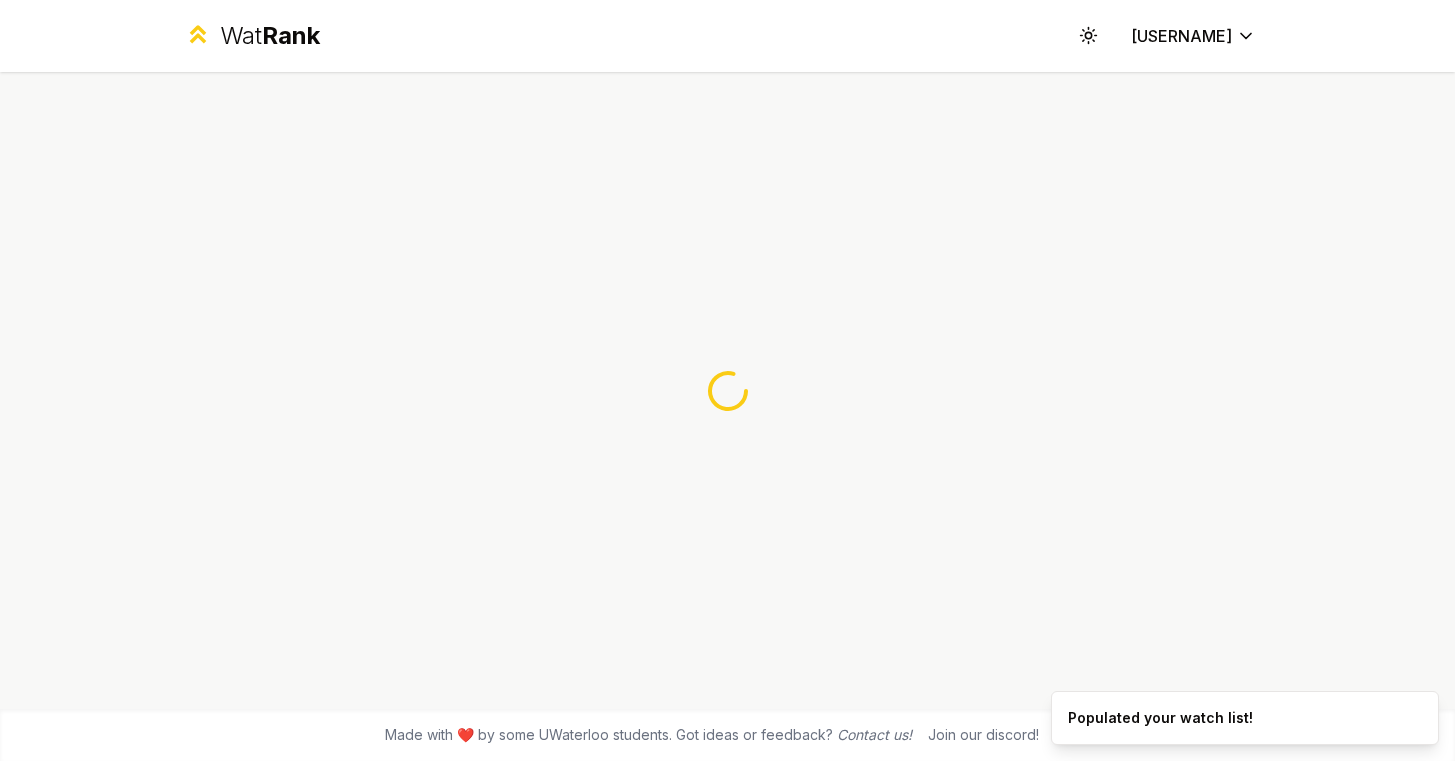 click at bounding box center (728, 390) 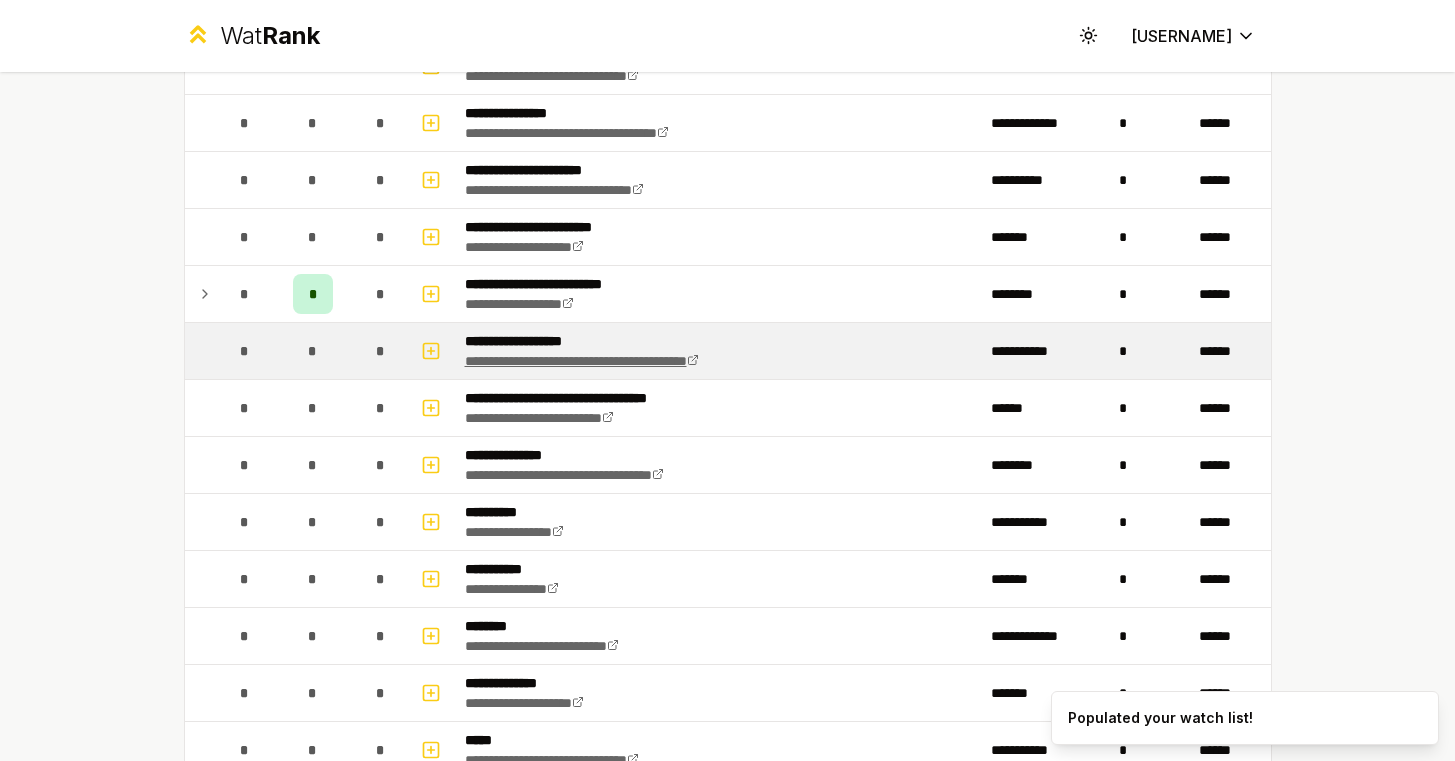 scroll, scrollTop: 538, scrollLeft: 0, axis: vertical 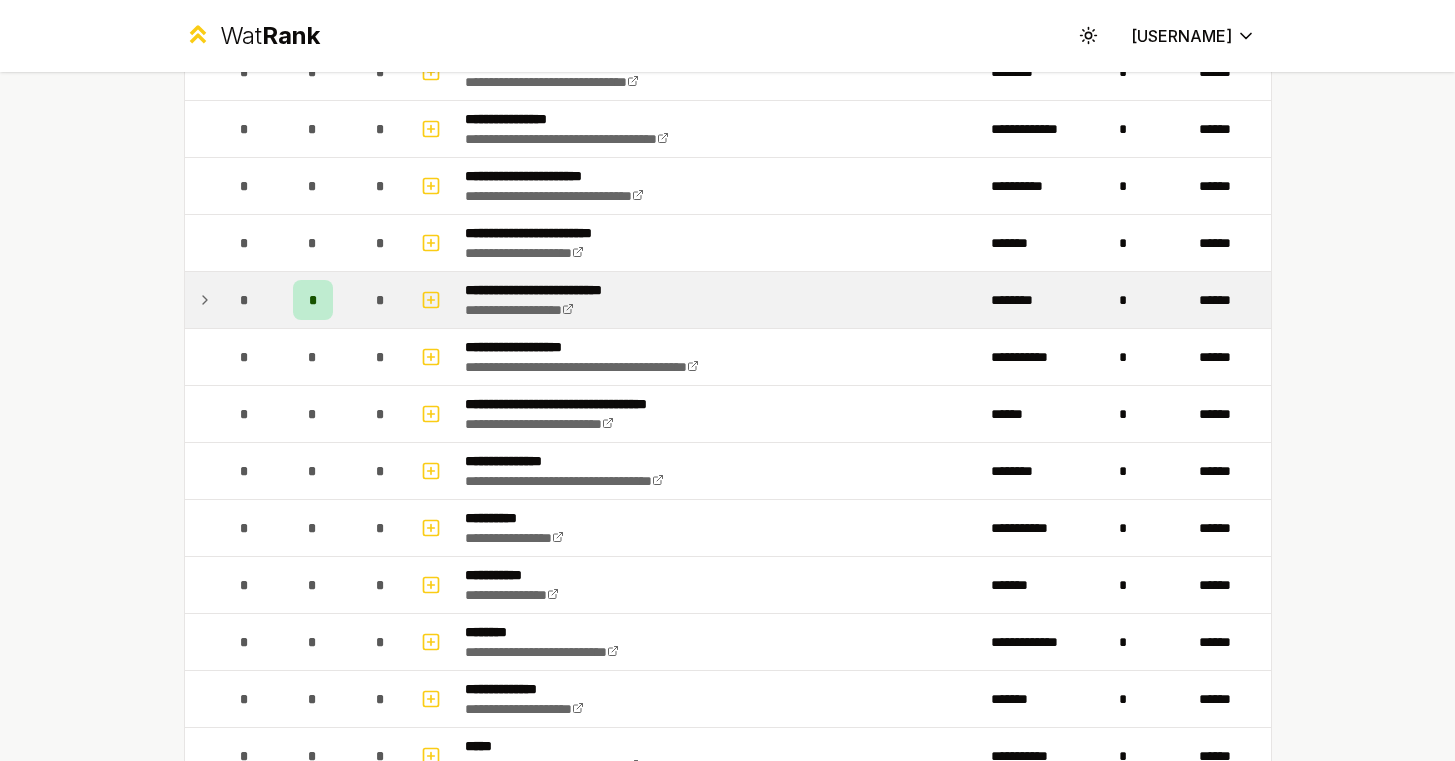 click 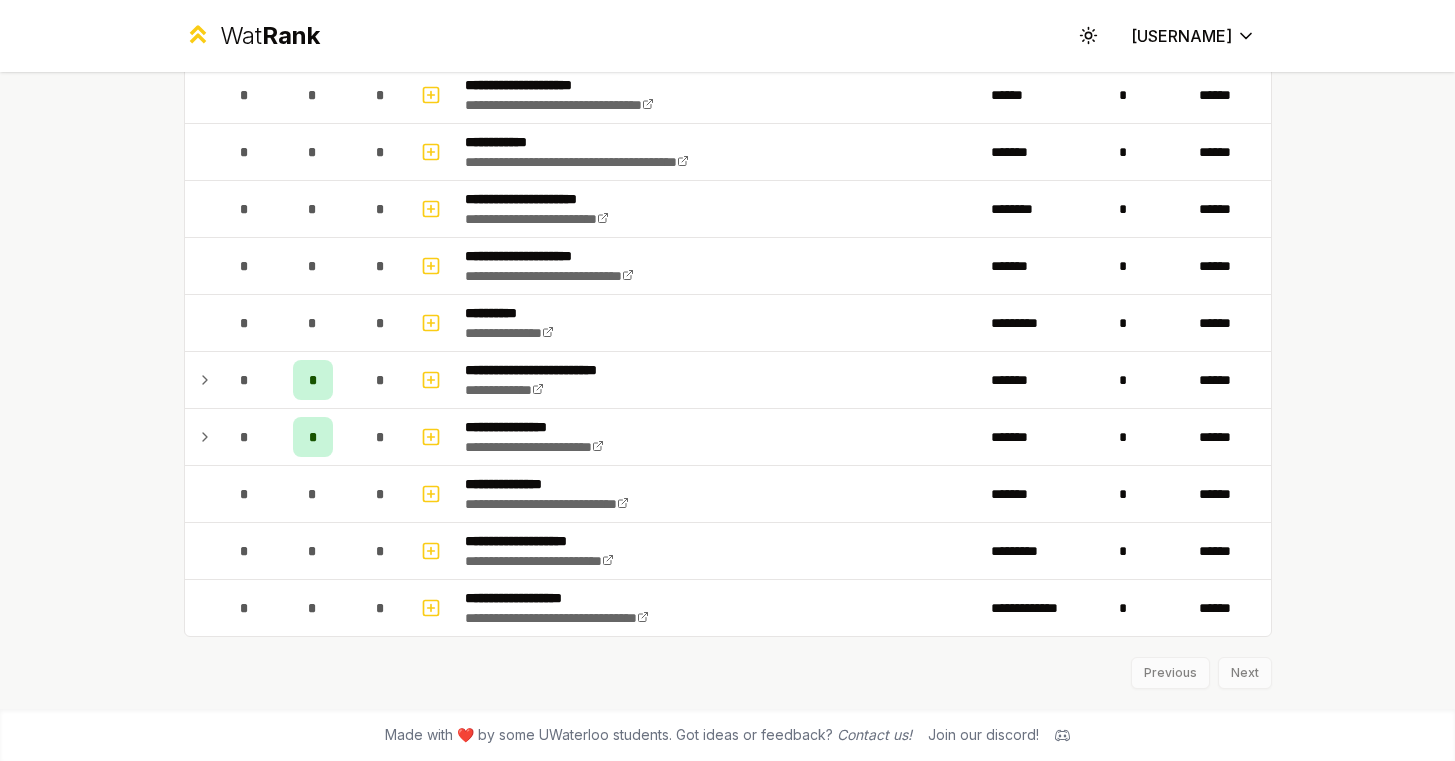 scroll, scrollTop: 2036, scrollLeft: 0, axis: vertical 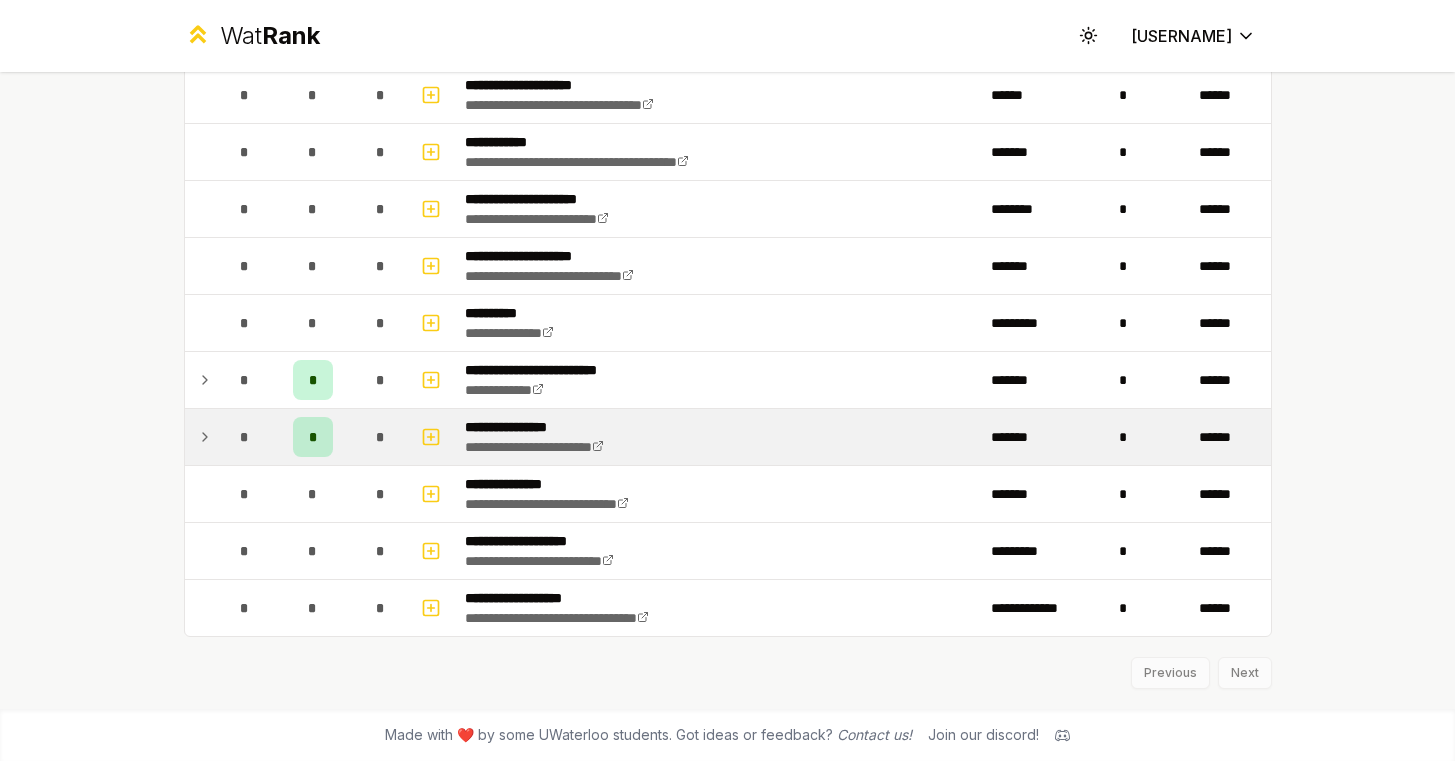 click 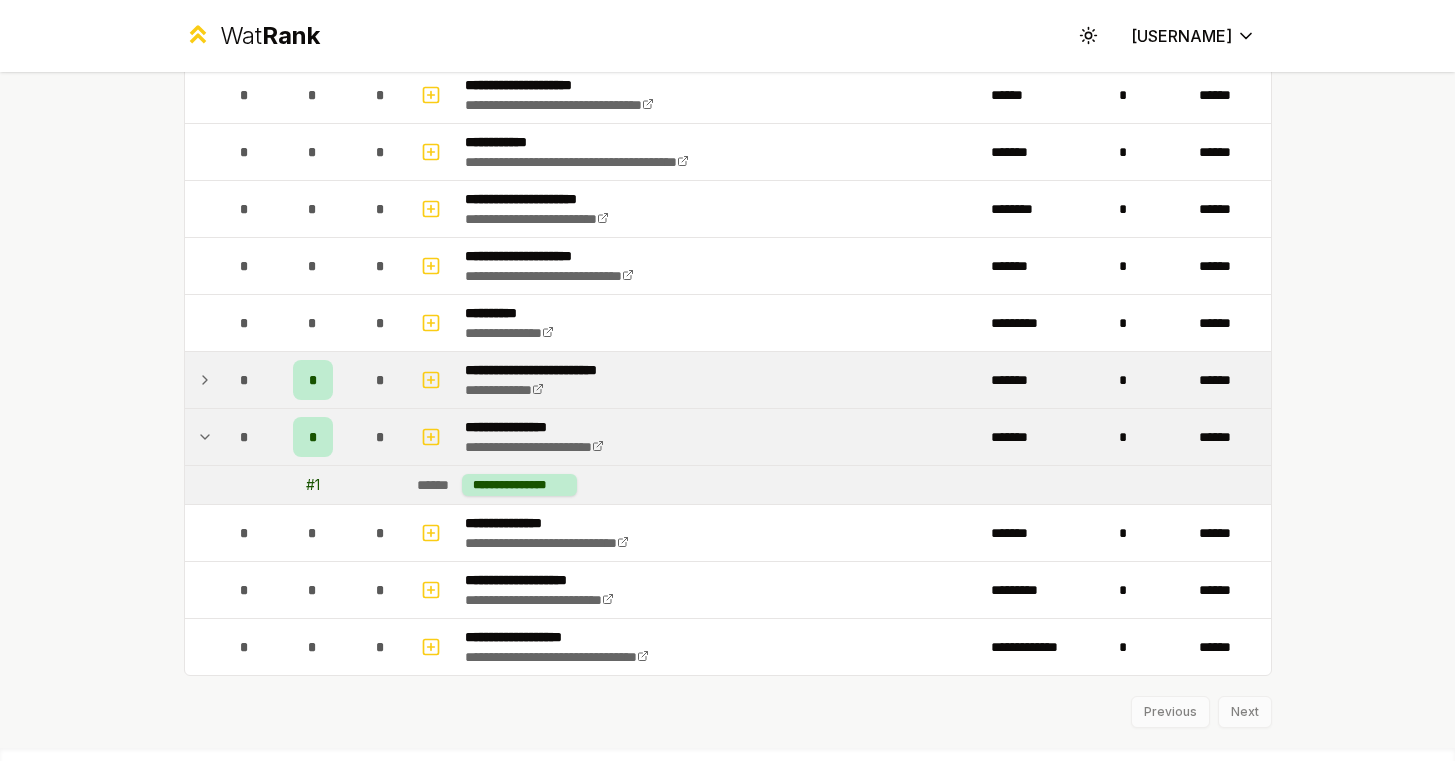 click 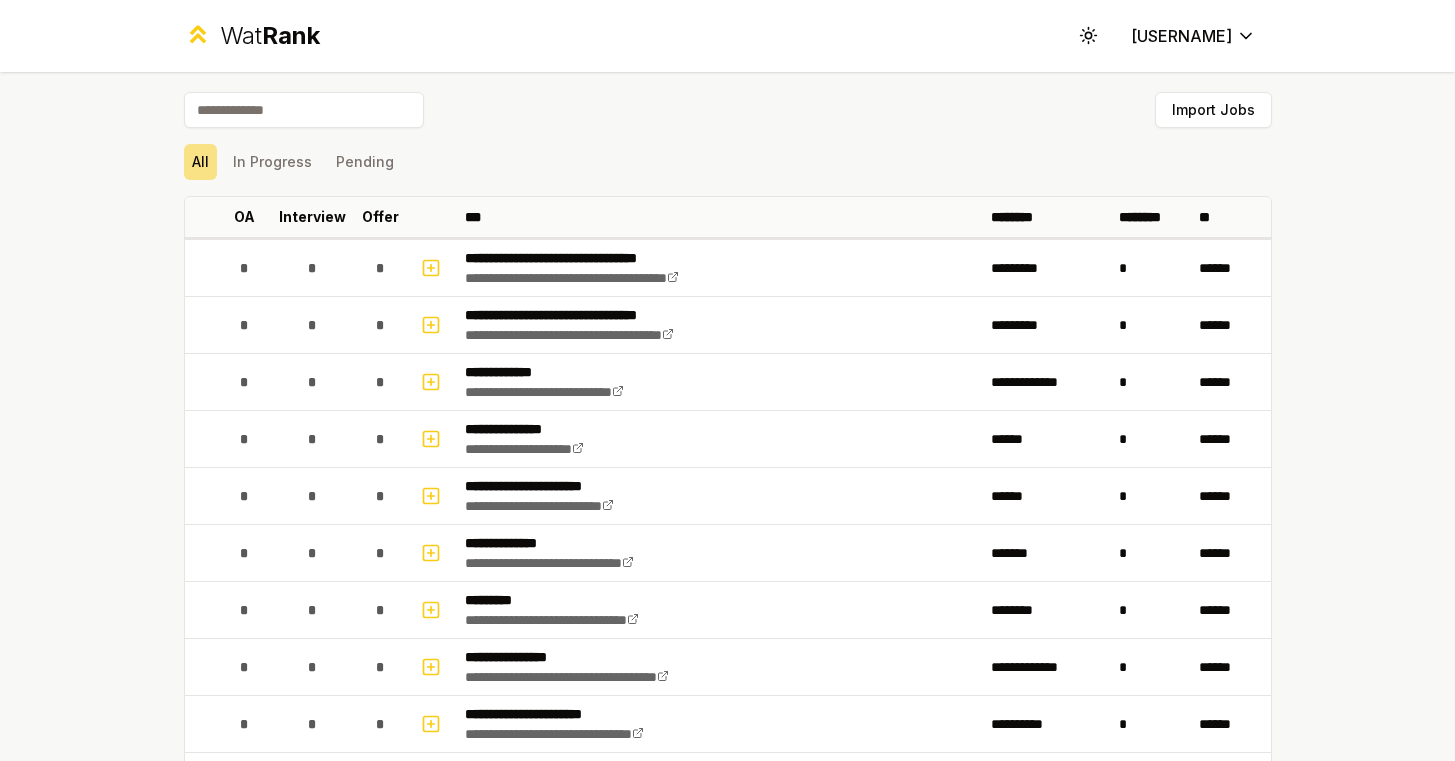 scroll, scrollTop: 0, scrollLeft: 0, axis: both 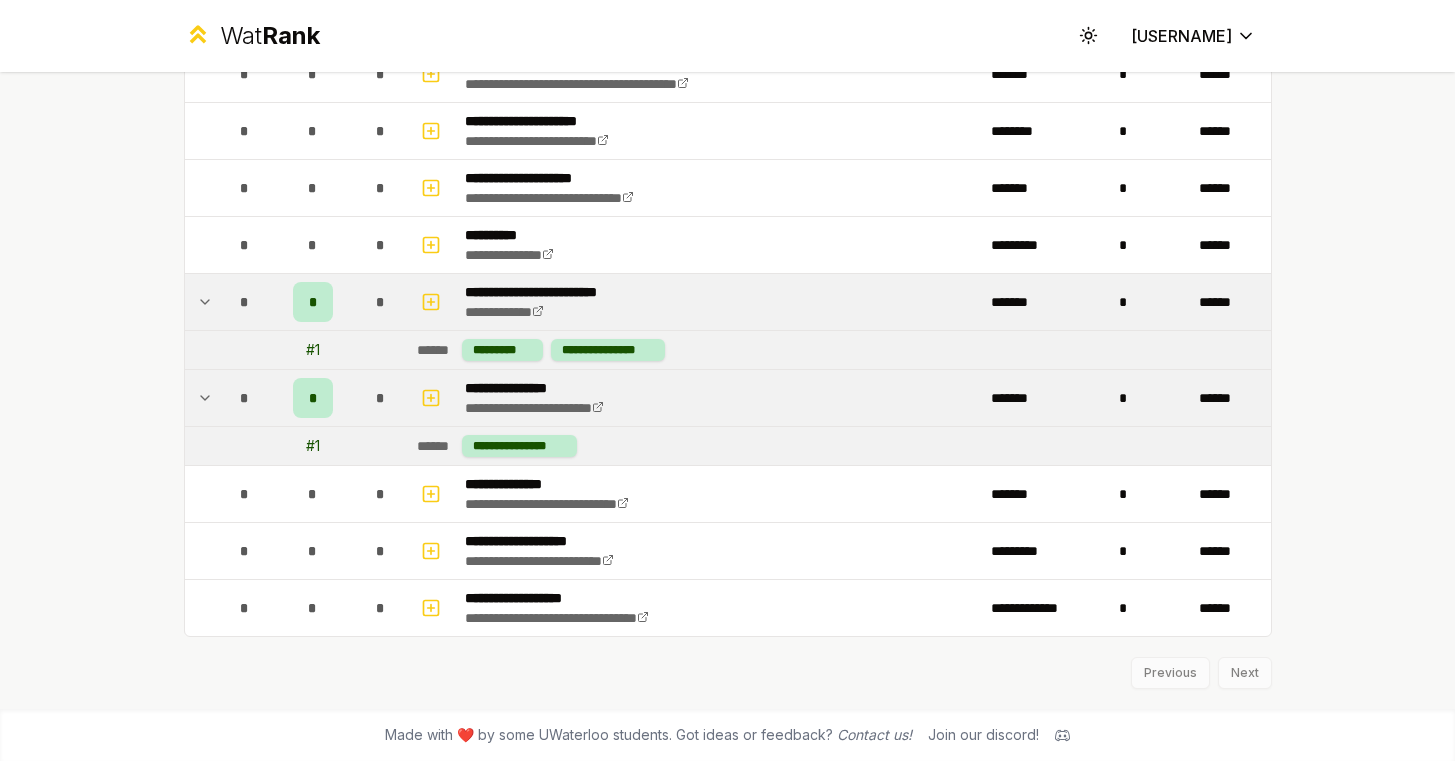 click on "Previous Next" at bounding box center (728, 663) 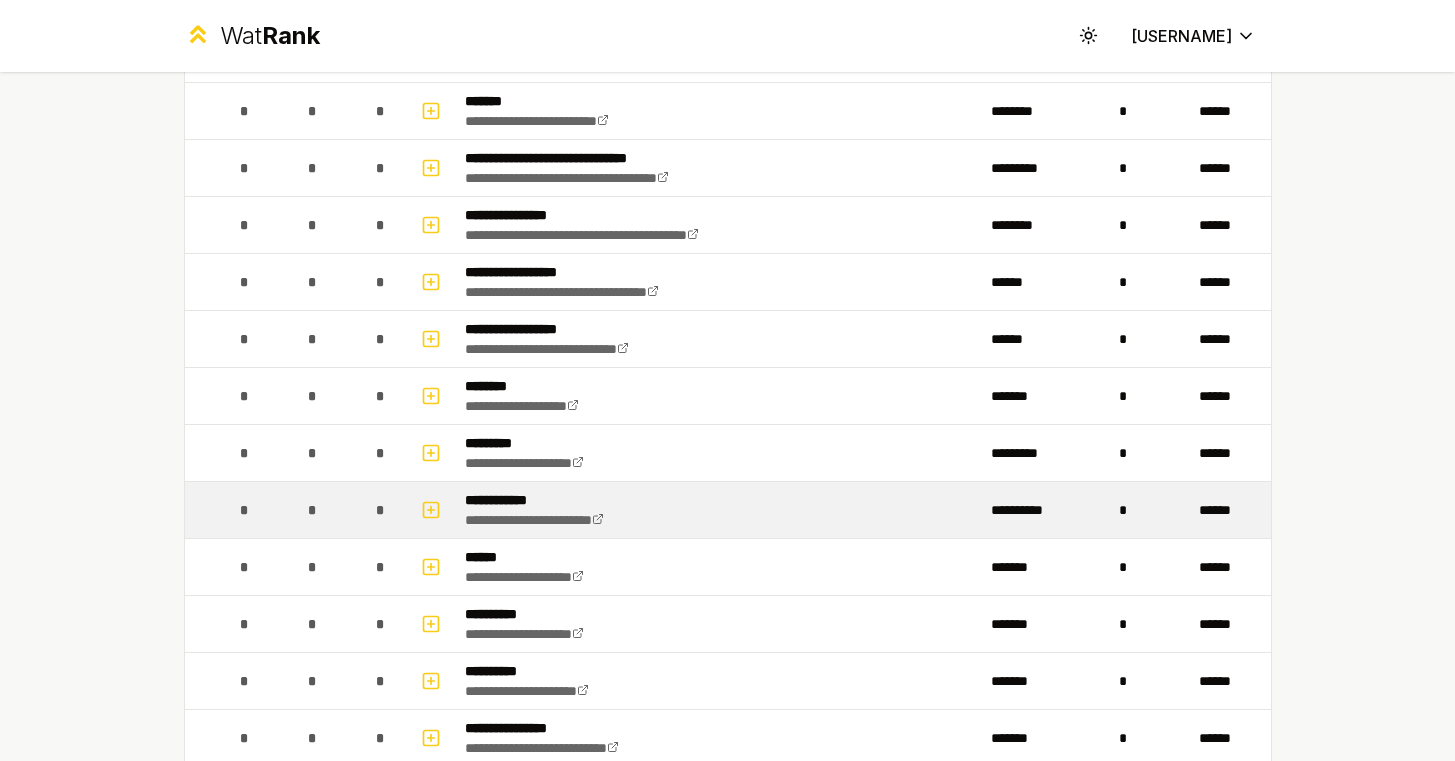scroll, scrollTop: 1328, scrollLeft: 0, axis: vertical 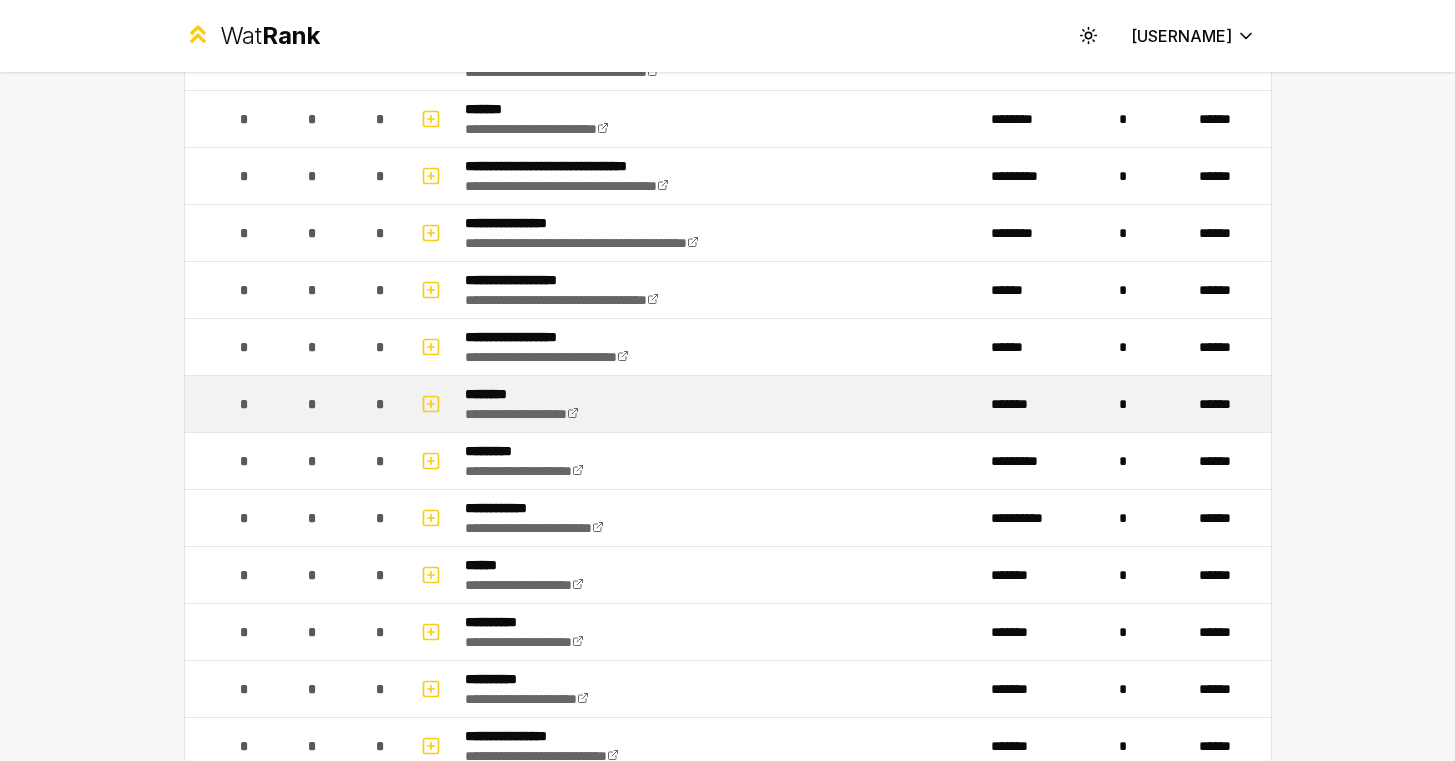 click on "*" at bounding box center [313, 404] 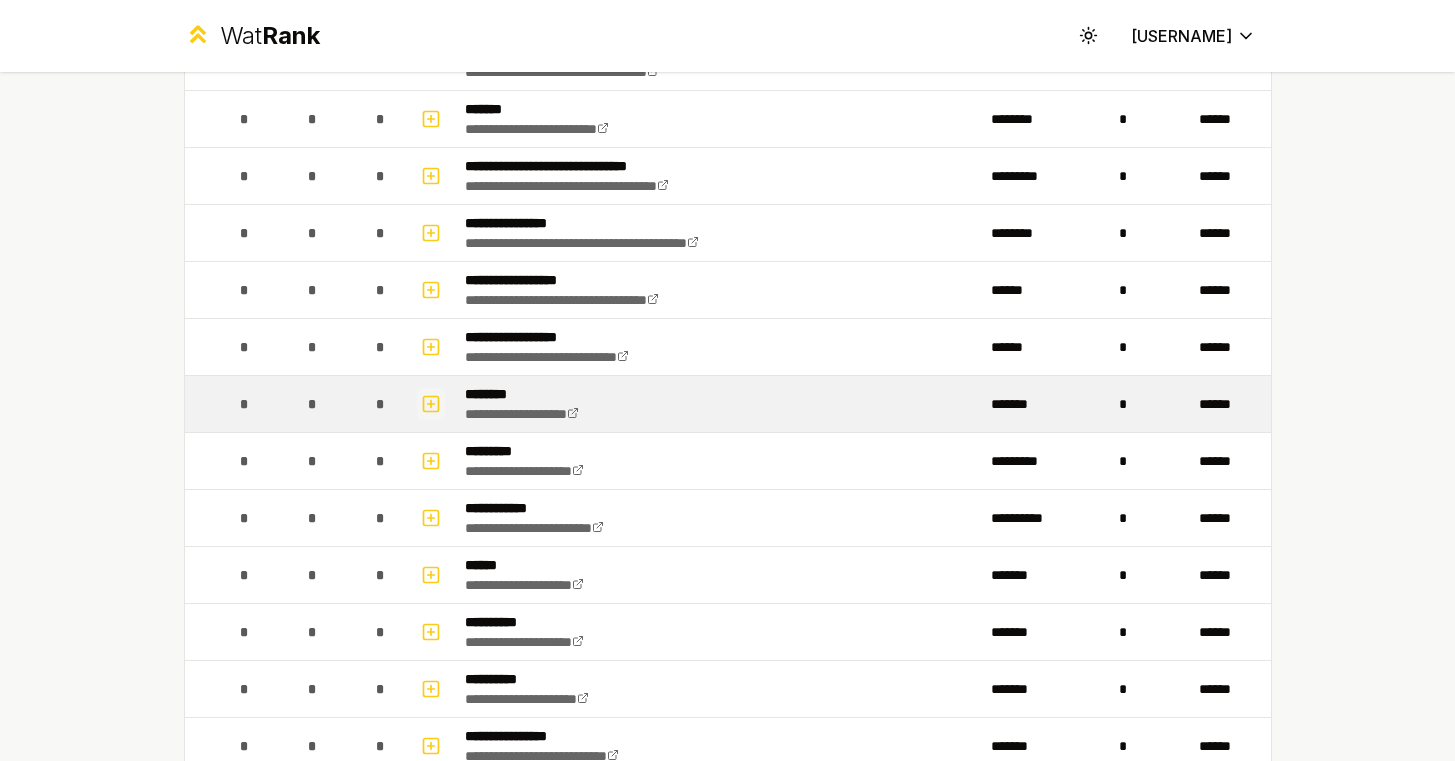 click 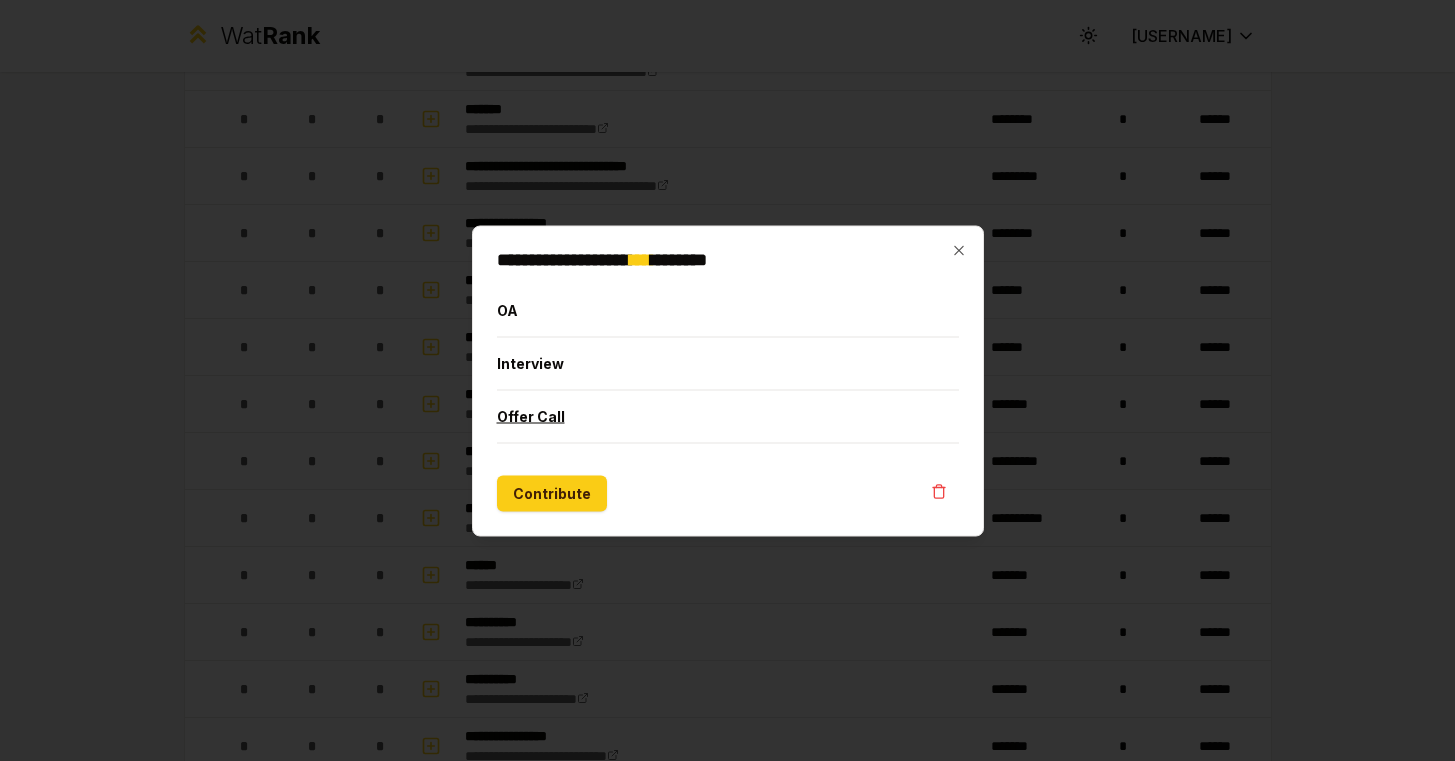 drag, startPoint x: 532, startPoint y: 458, endPoint x: 542, endPoint y: 431, distance: 28.79236 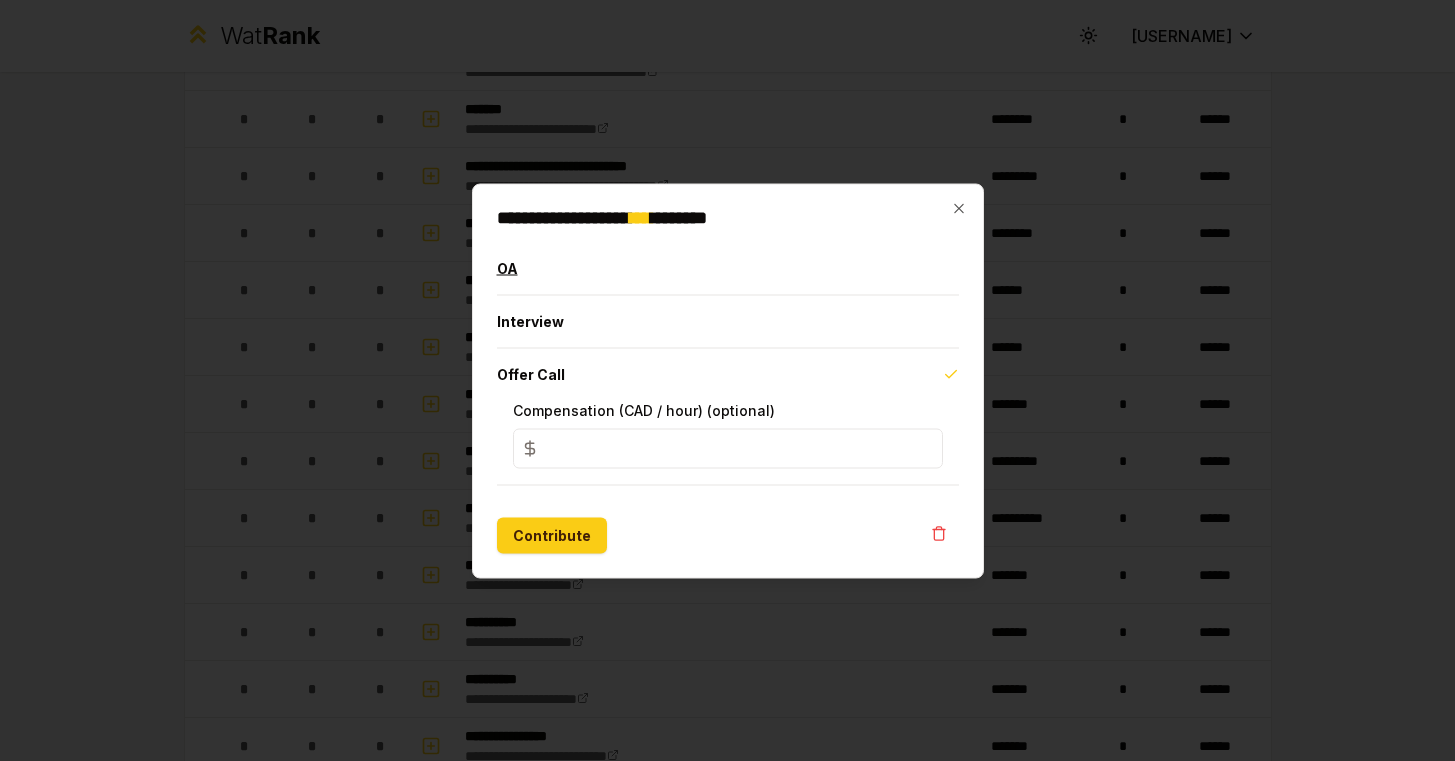 click on "OA" at bounding box center [728, 268] 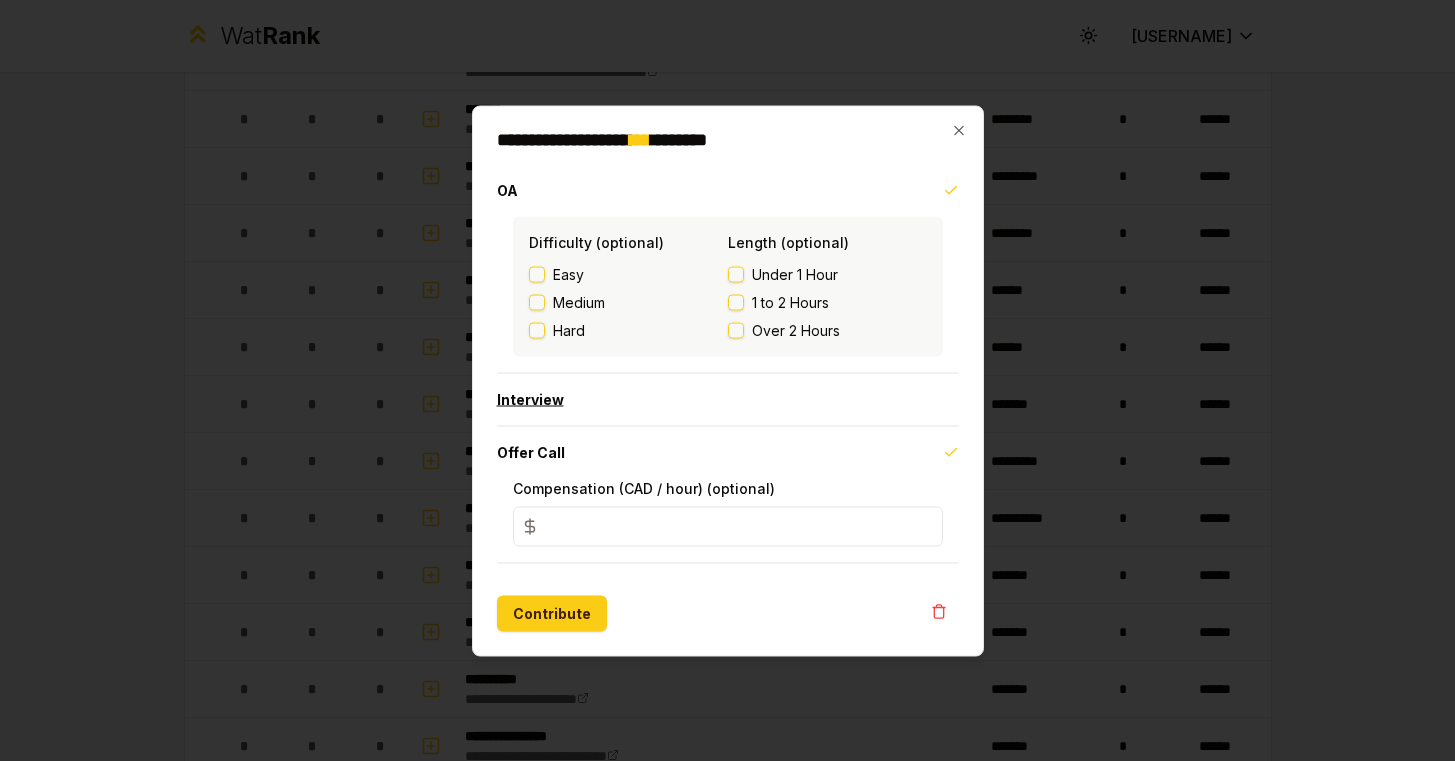 click on "Interview" at bounding box center (728, 399) 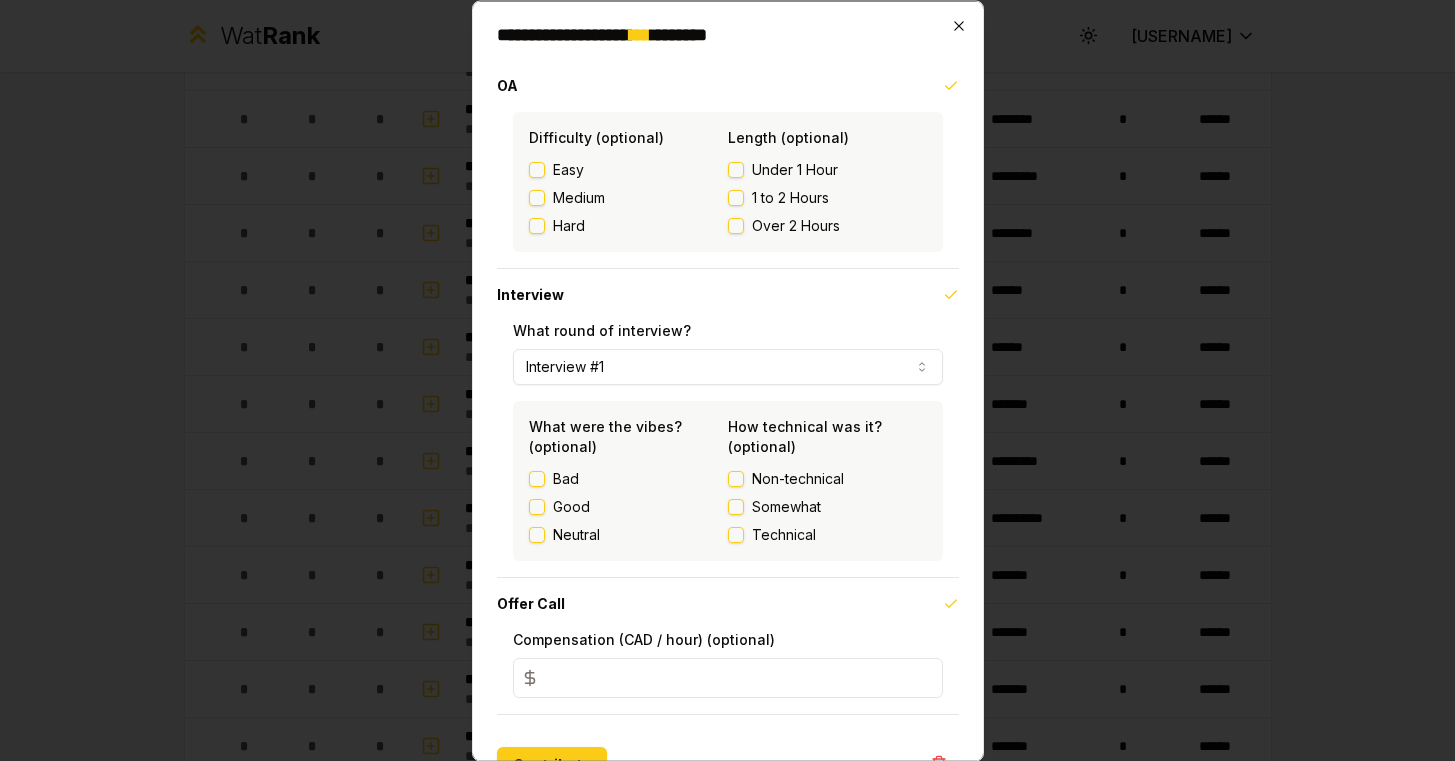 click 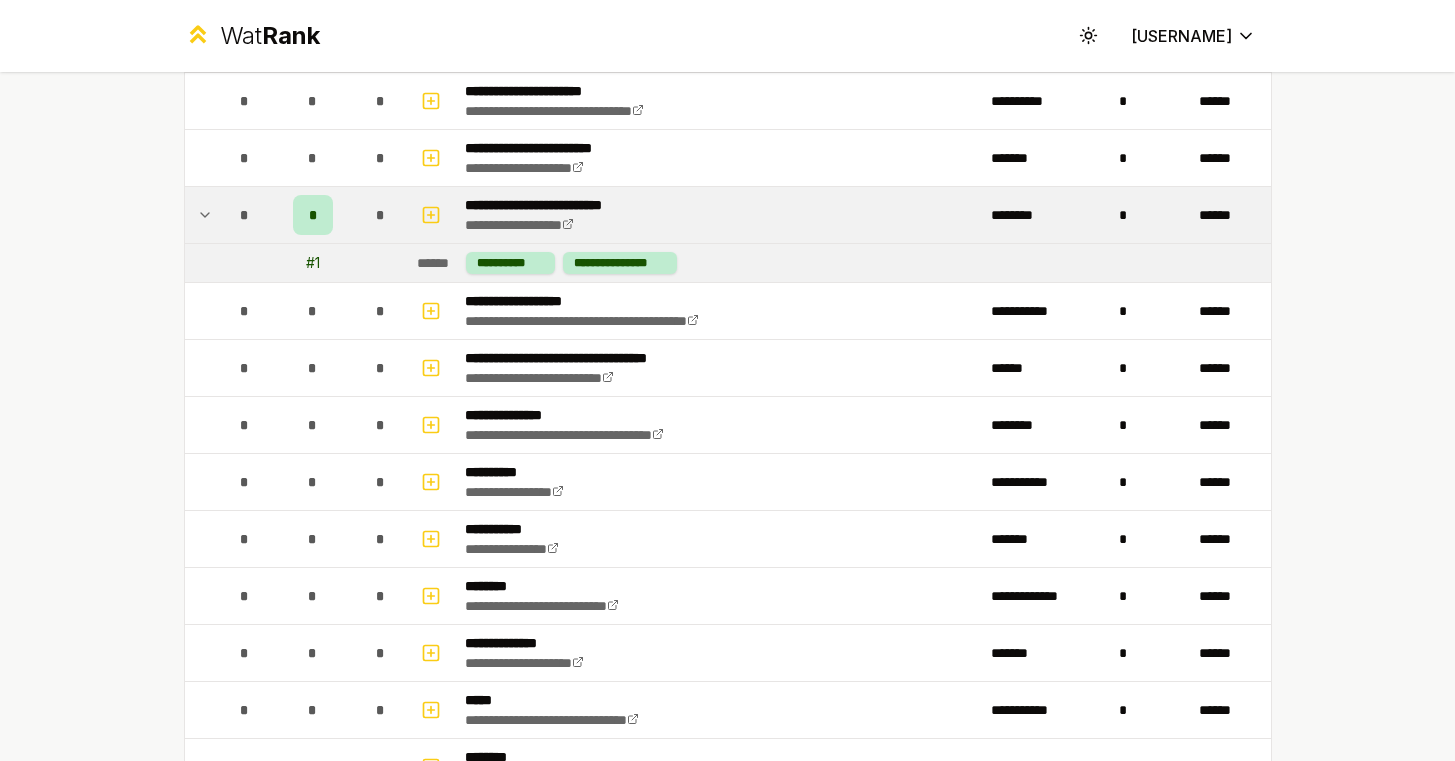 scroll, scrollTop: 0, scrollLeft: 0, axis: both 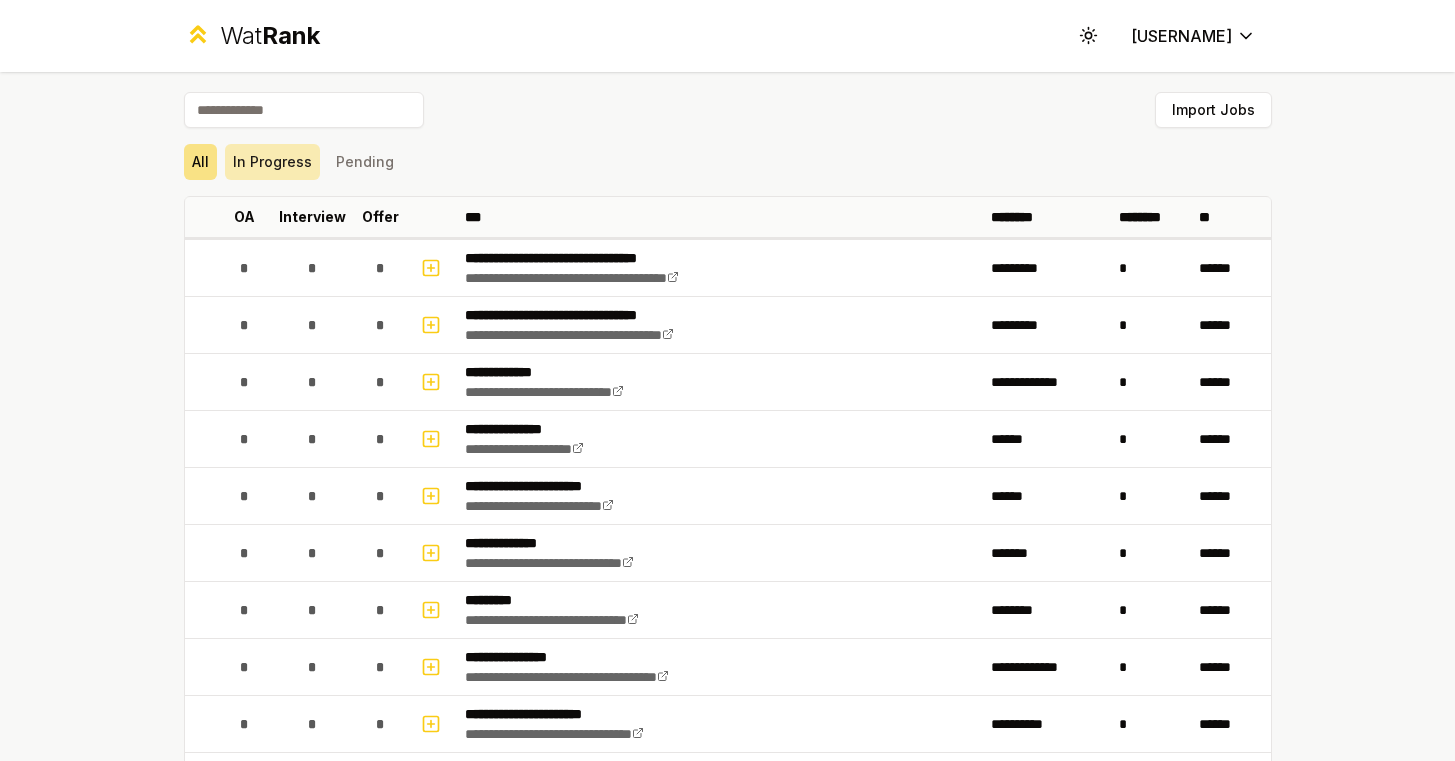 click on "In Progress" at bounding box center (272, 162) 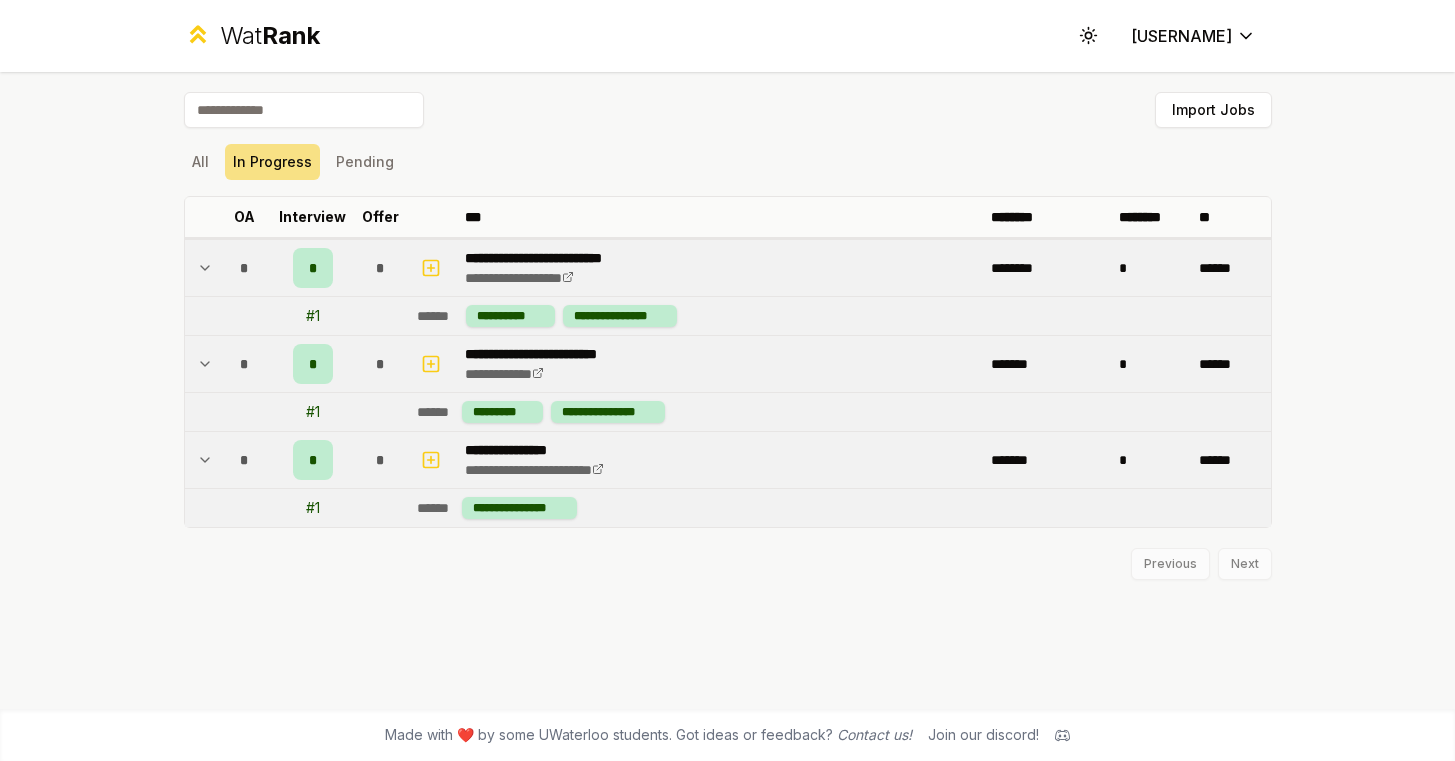 click on "All In Progress Pending" at bounding box center (728, 162) 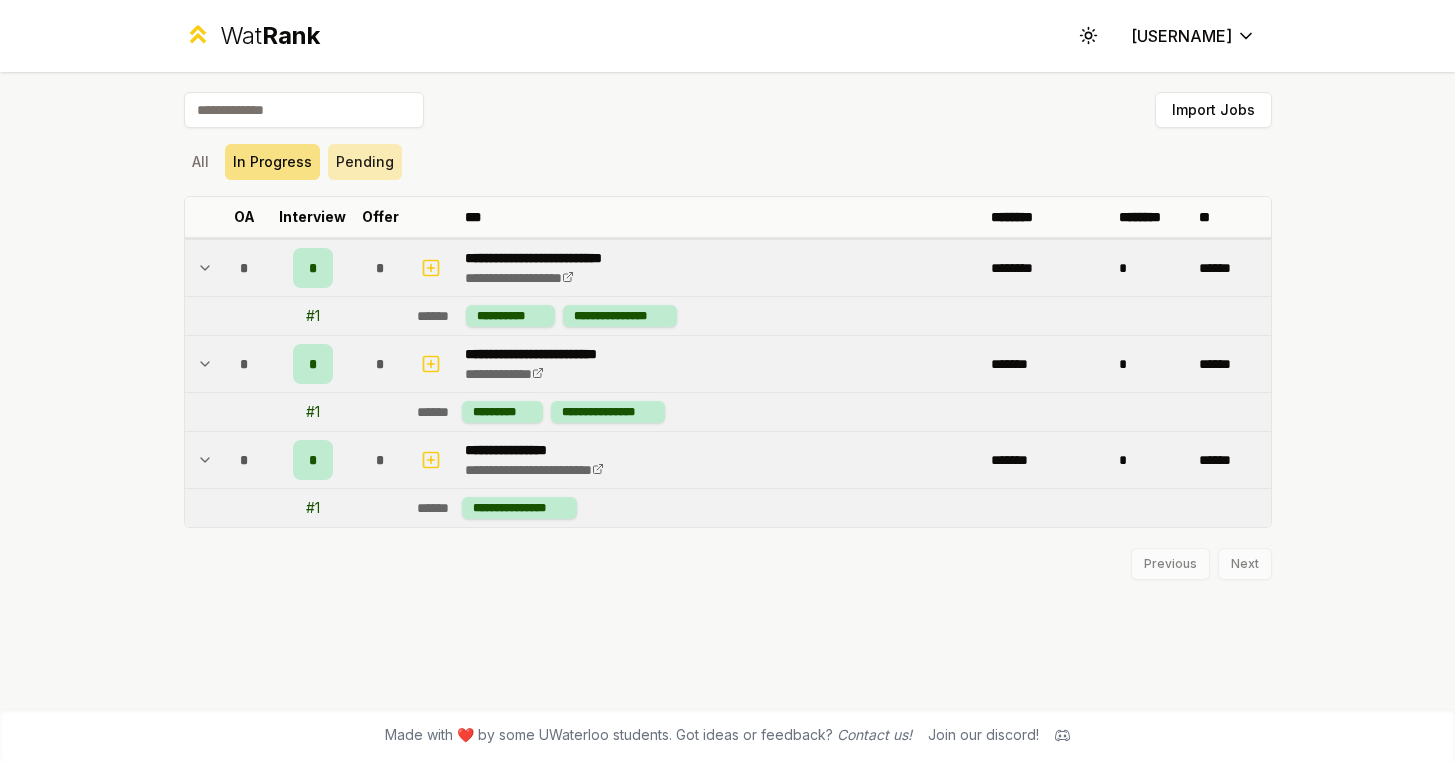 click on "Pending" at bounding box center (365, 162) 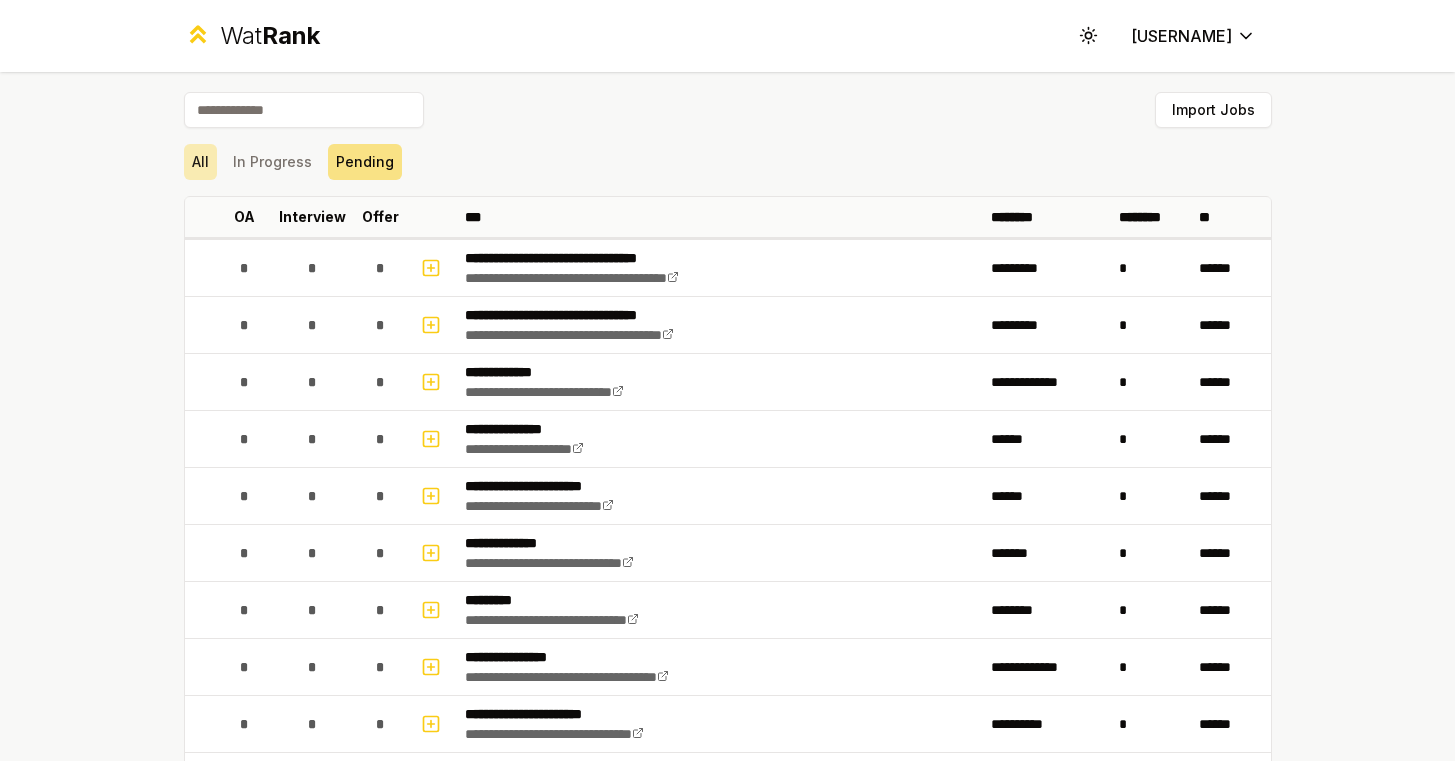 click on "All" at bounding box center (200, 162) 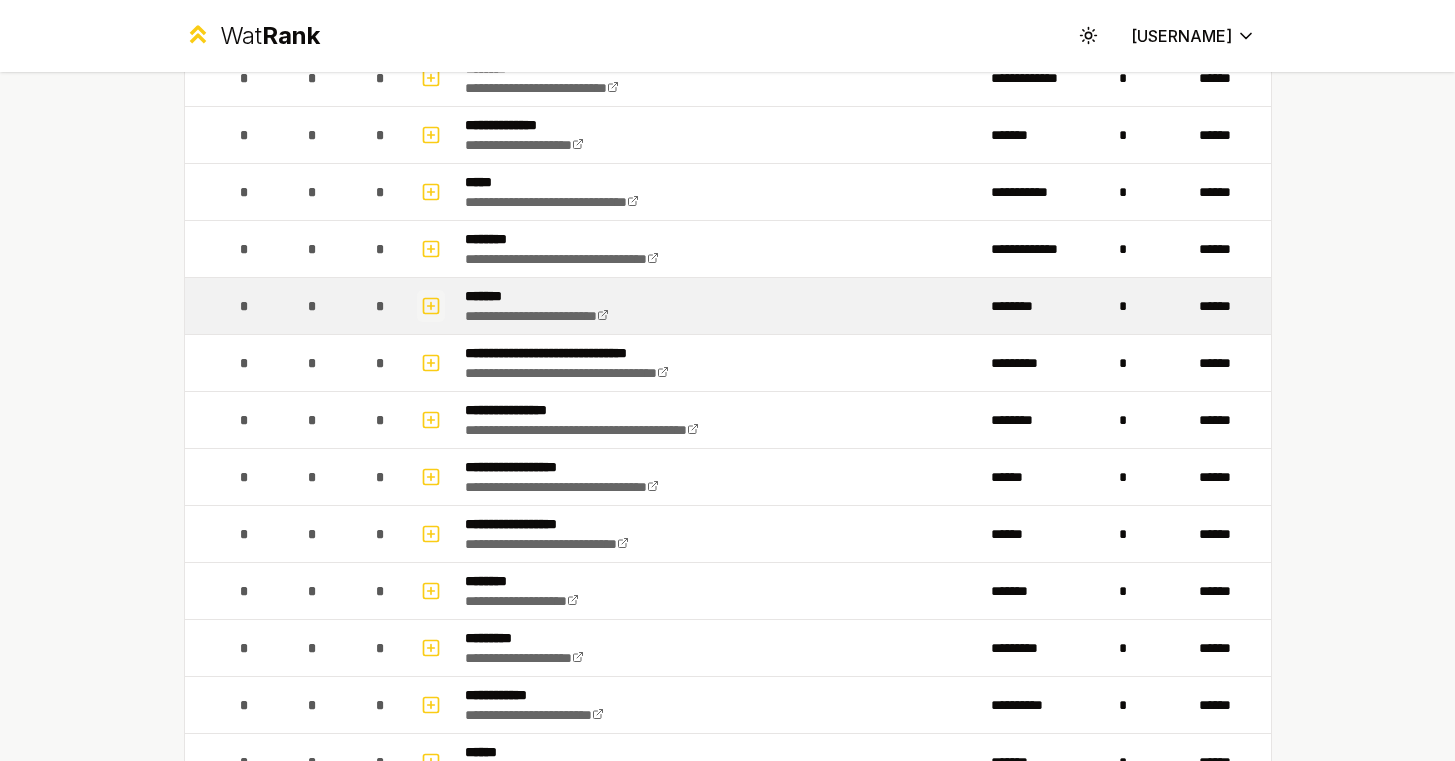 scroll, scrollTop: 1105, scrollLeft: 0, axis: vertical 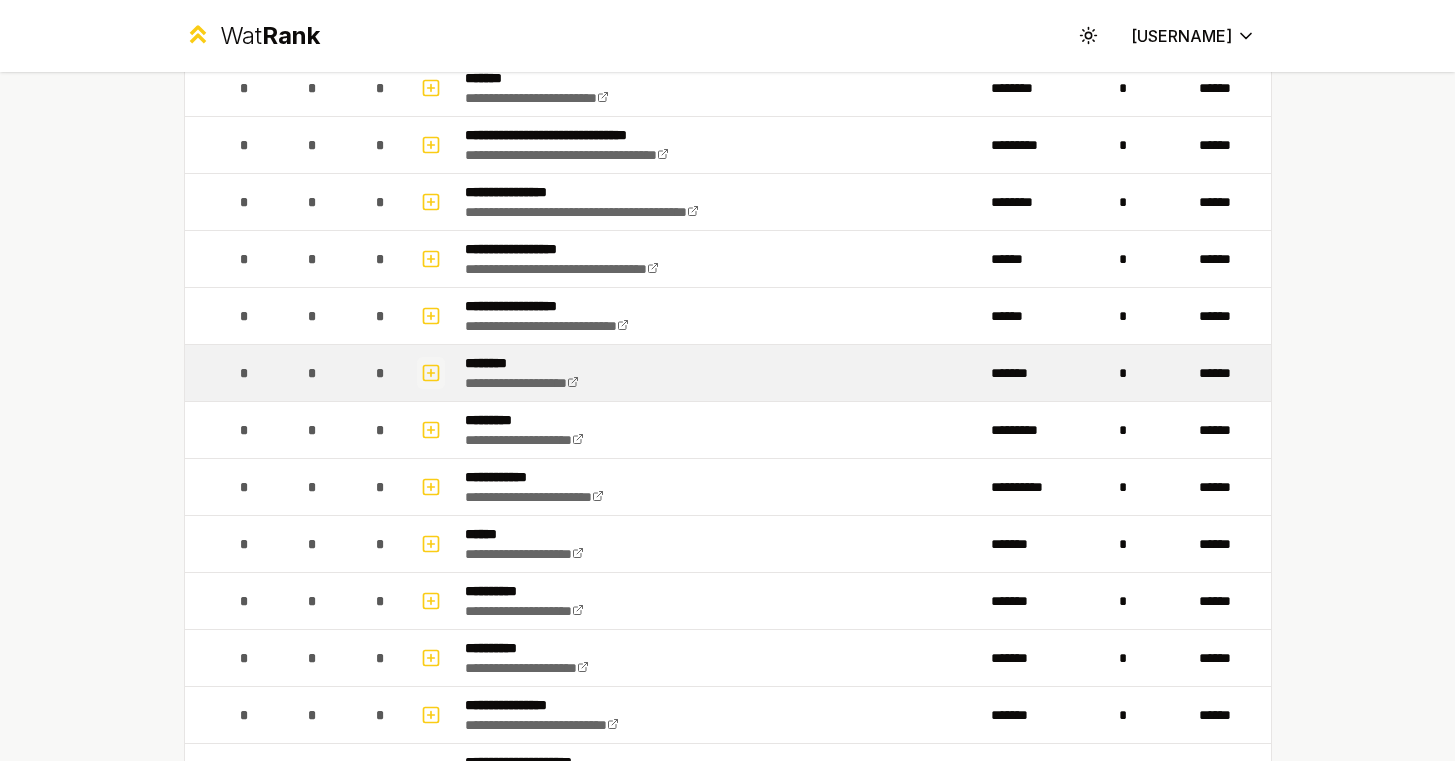 click 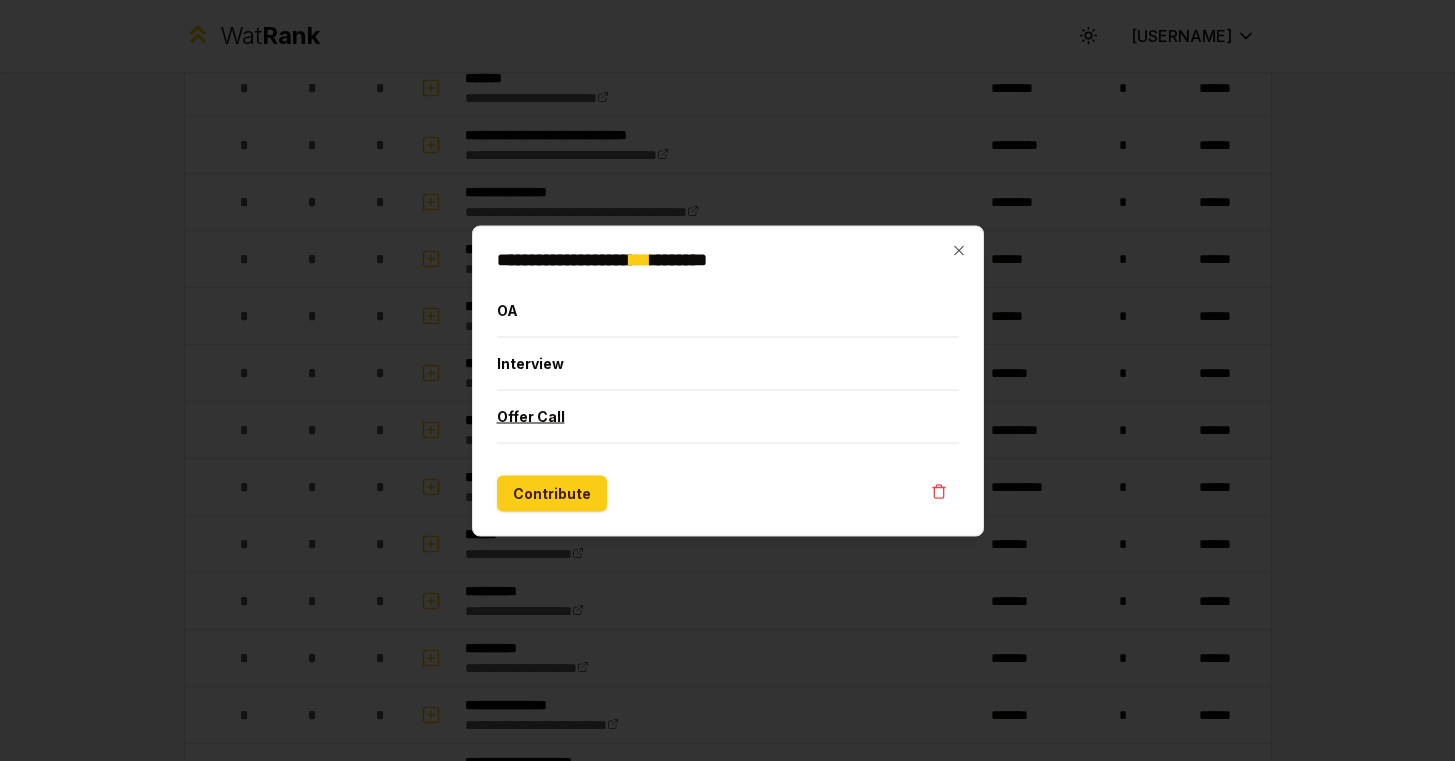 click on "Offer Call" at bounding box center (728, 416) 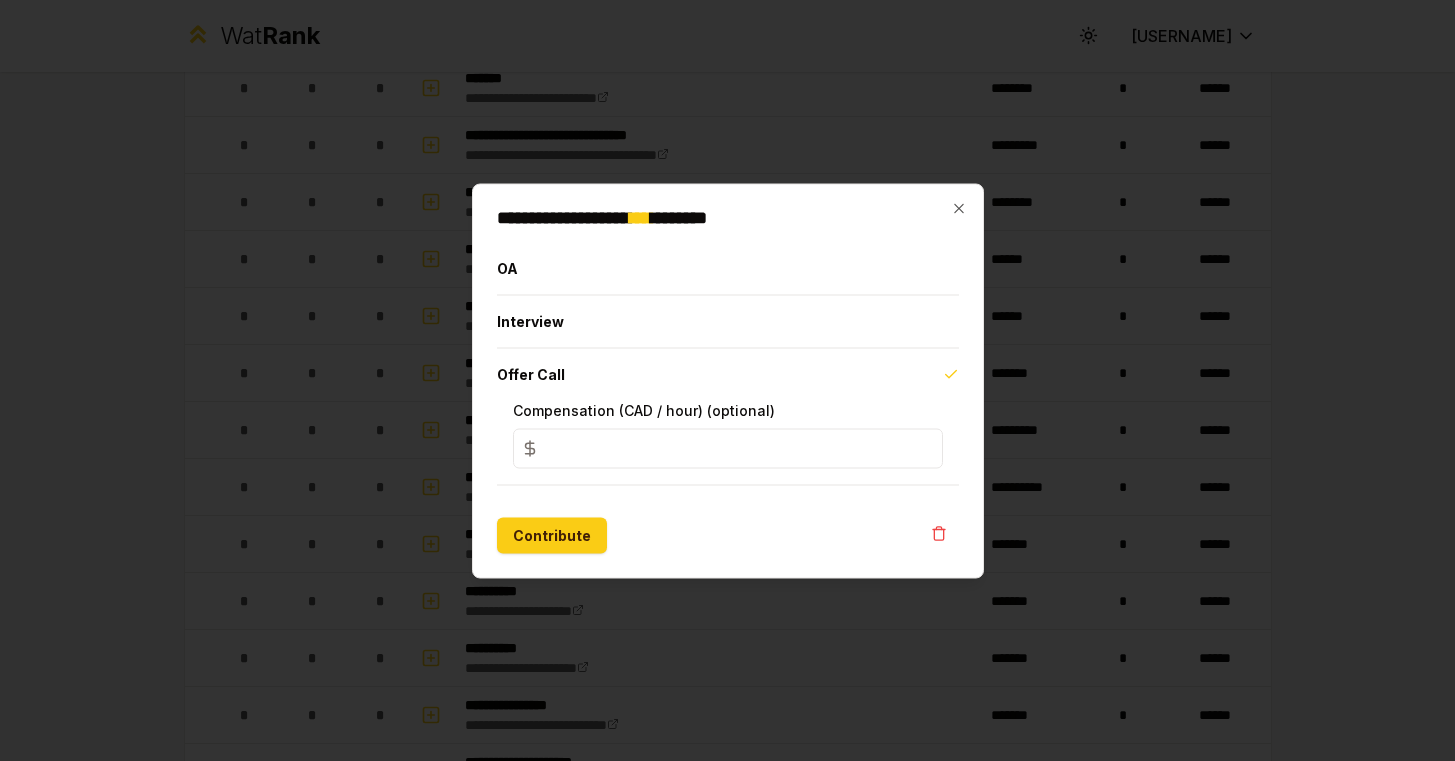 click on "*" at bounding box center [728, 448] 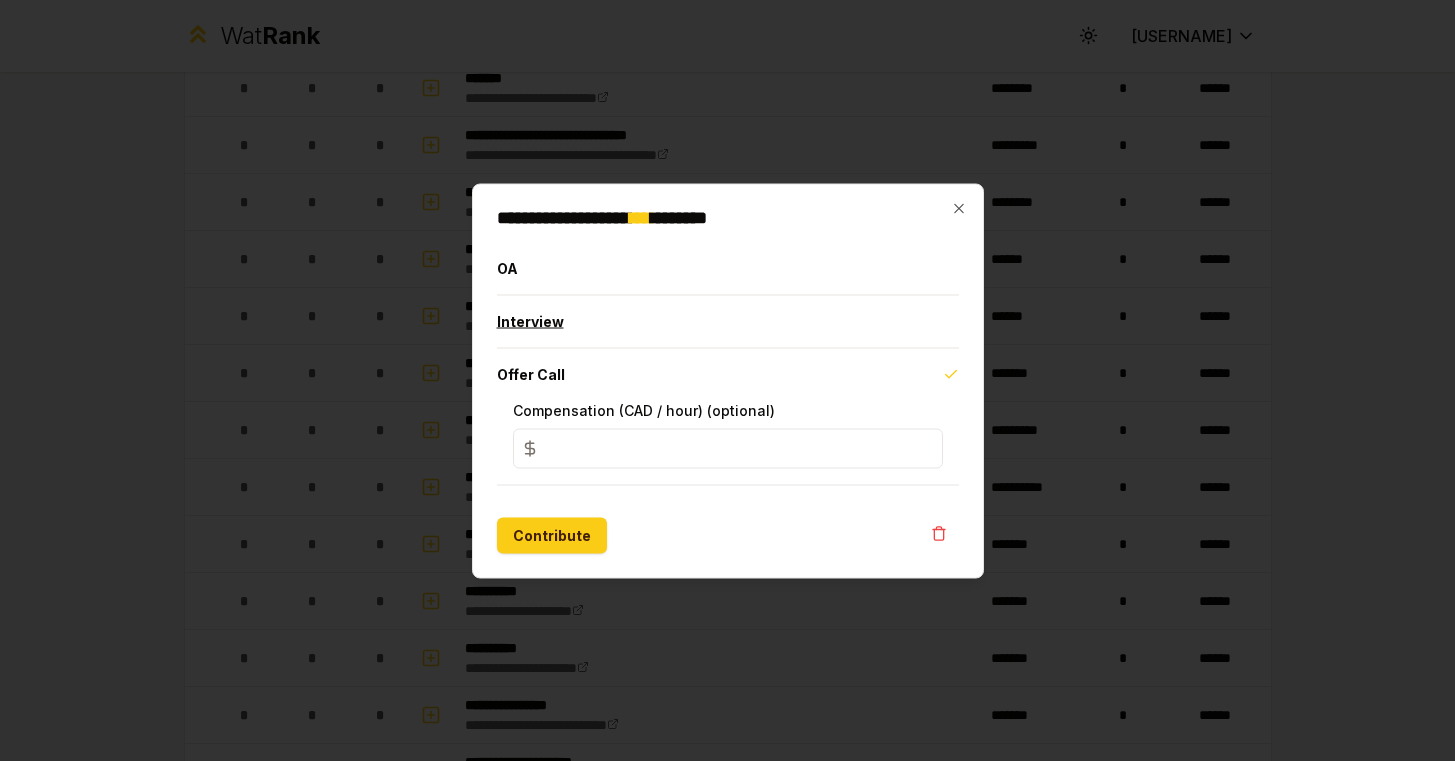 click on "Interview" at bounding box center [728, 321] 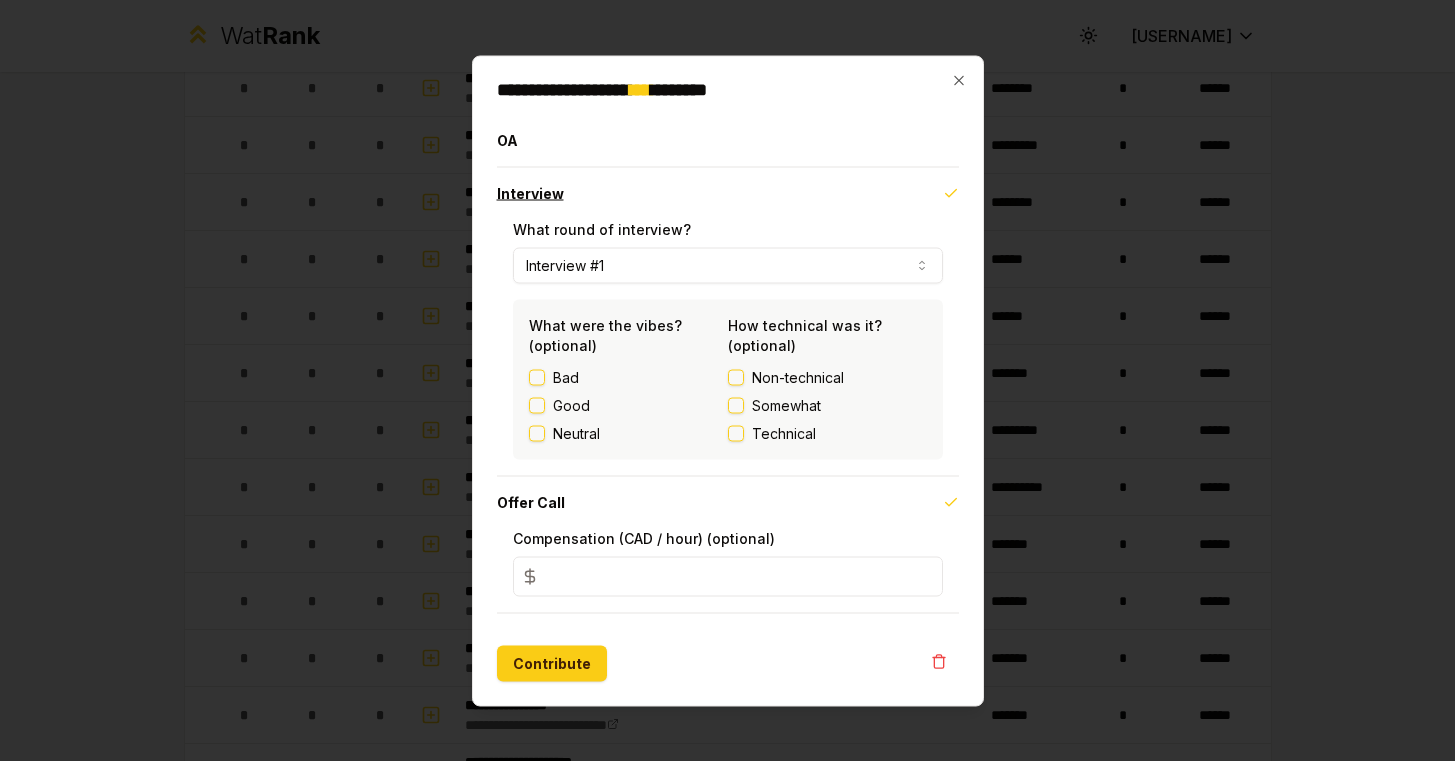 click on "Interview" at bounding box center [728, 193] 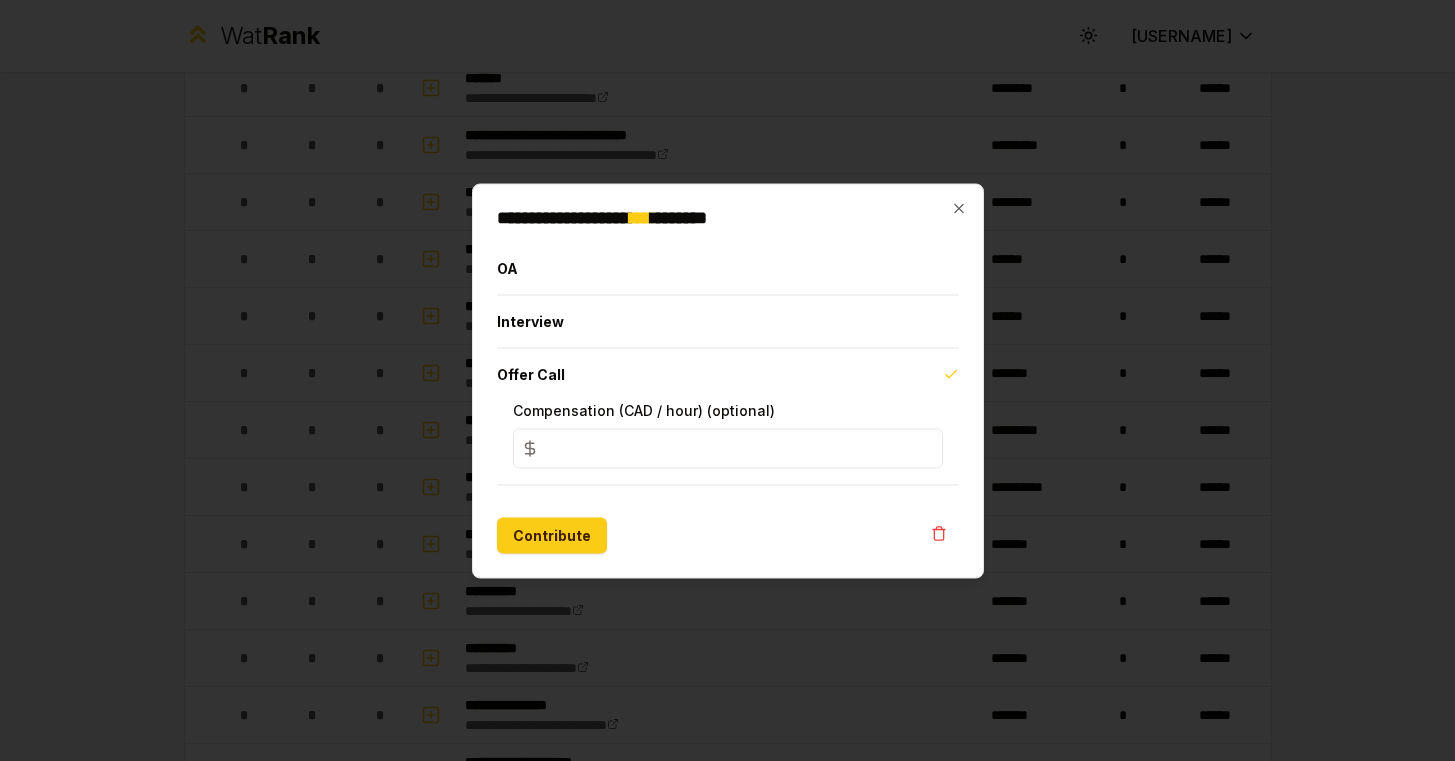 drag, startPoint x: 796, startPoint y: 379, endPoint x: 818, endPoint y: 266, distance: 115.12167 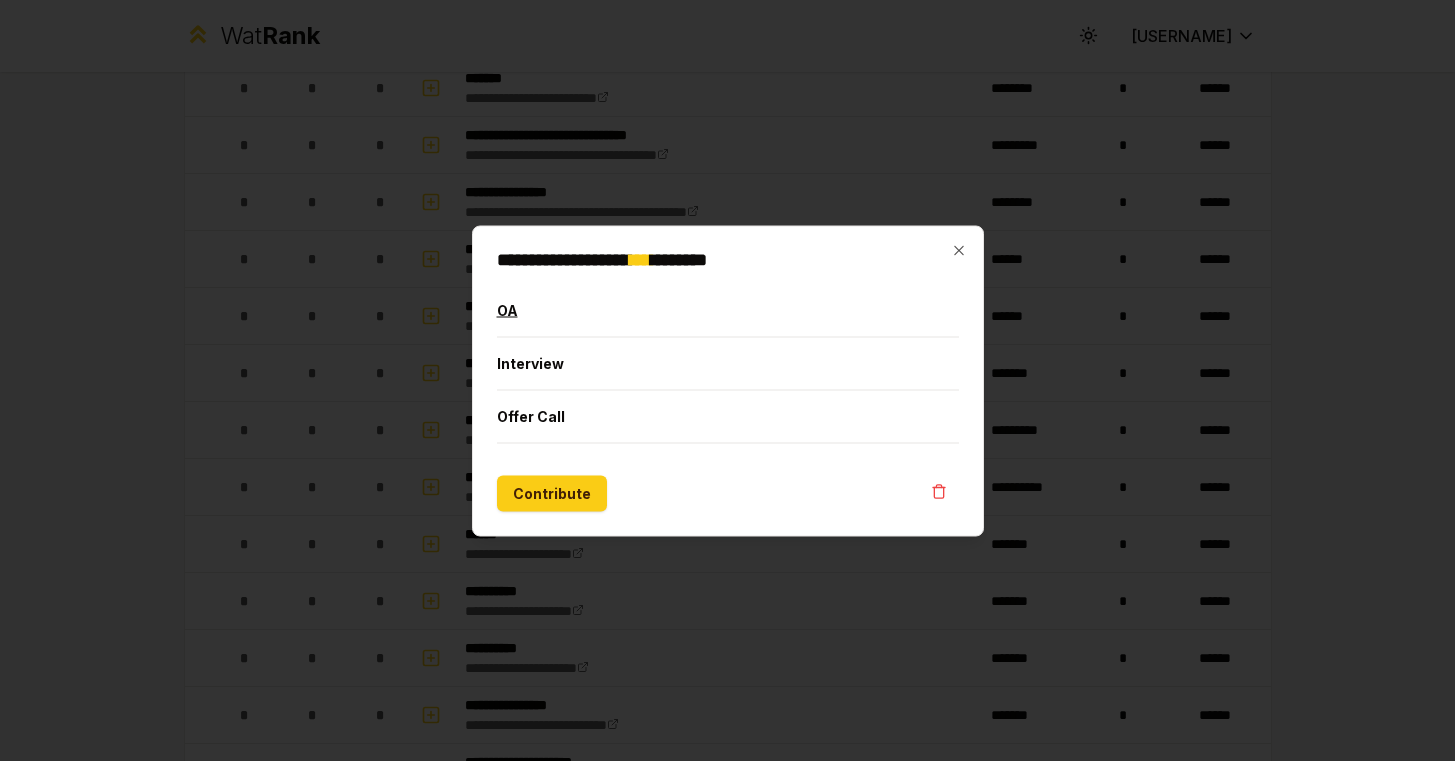 click on "OA" at bounding box center (728, 310) 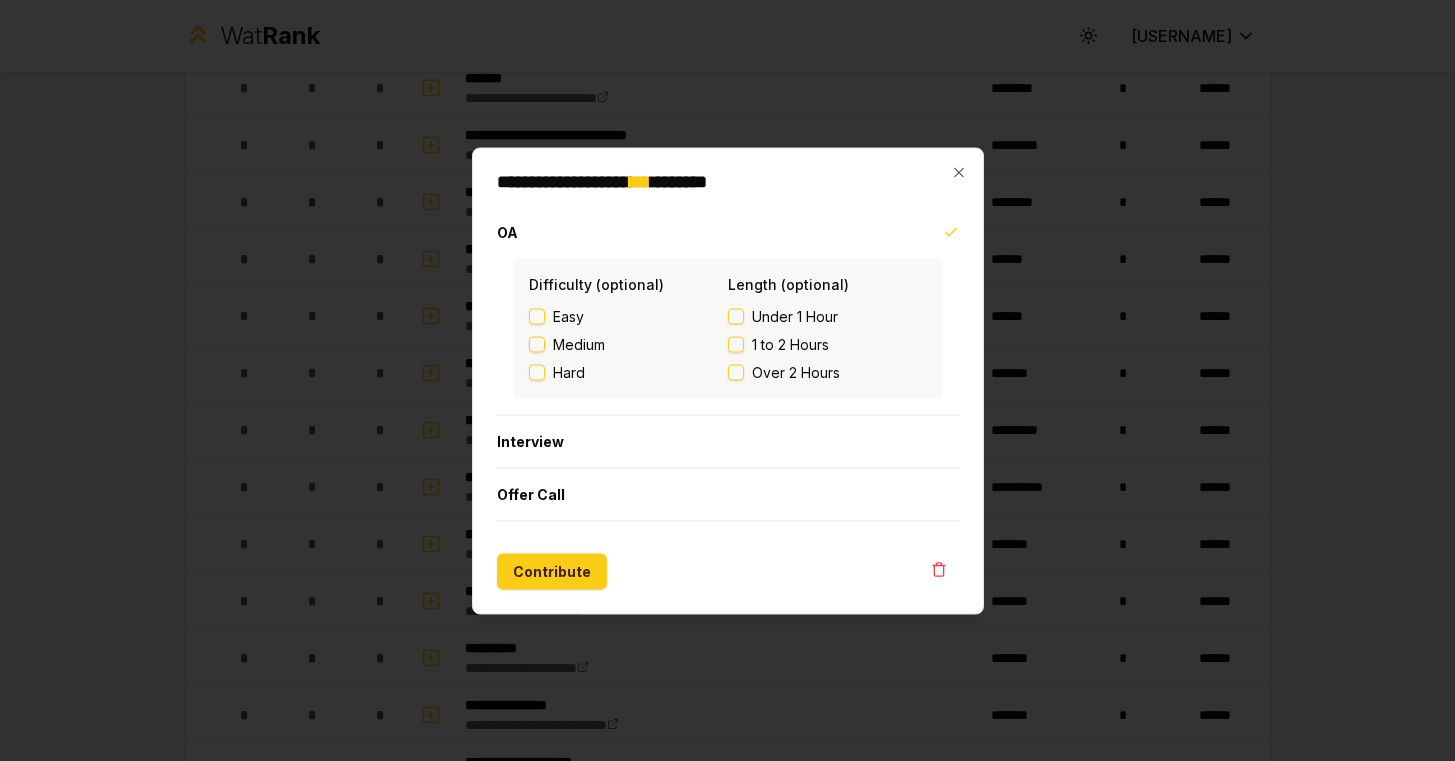 click on "OA" at bounding box center [728, 232] 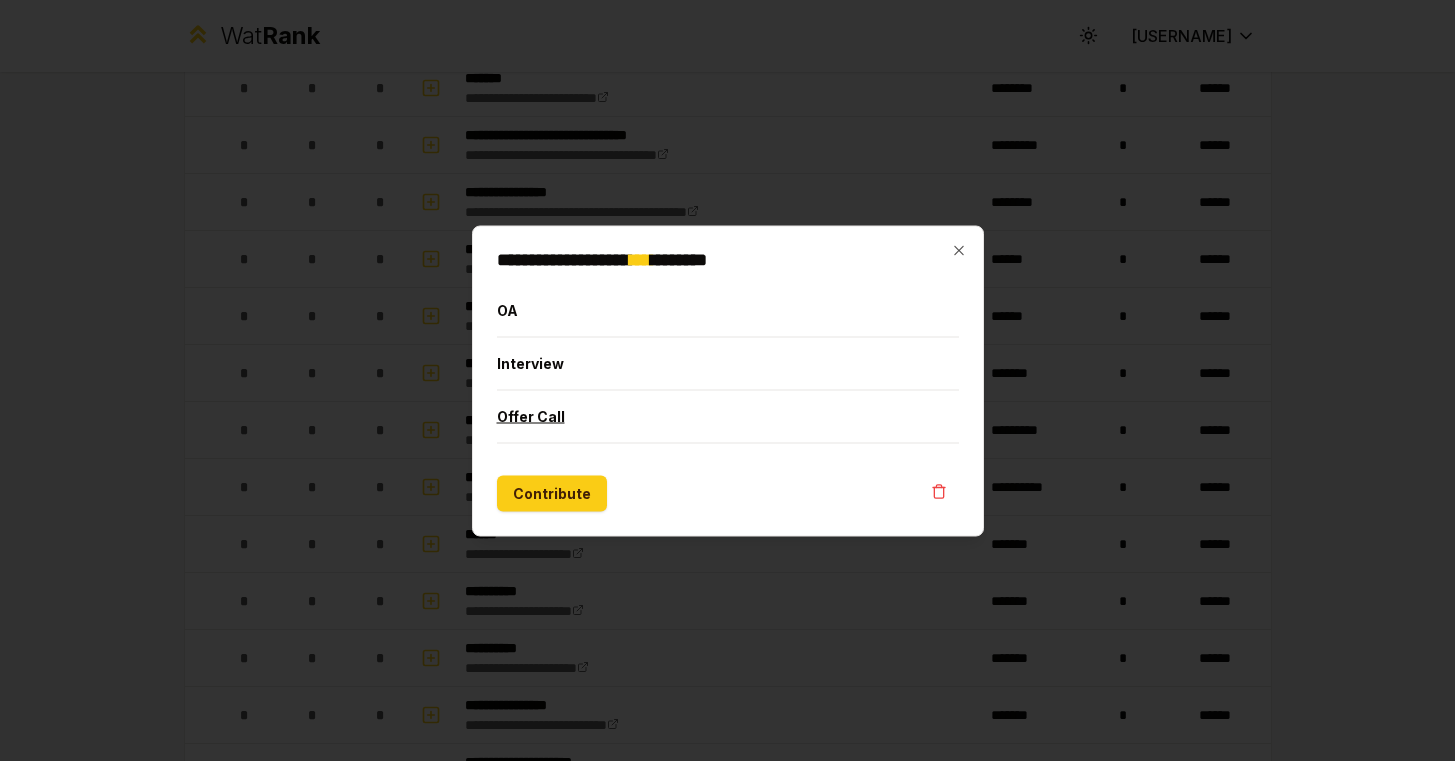 click on "Offer Call" at bounding box center [728, 416] 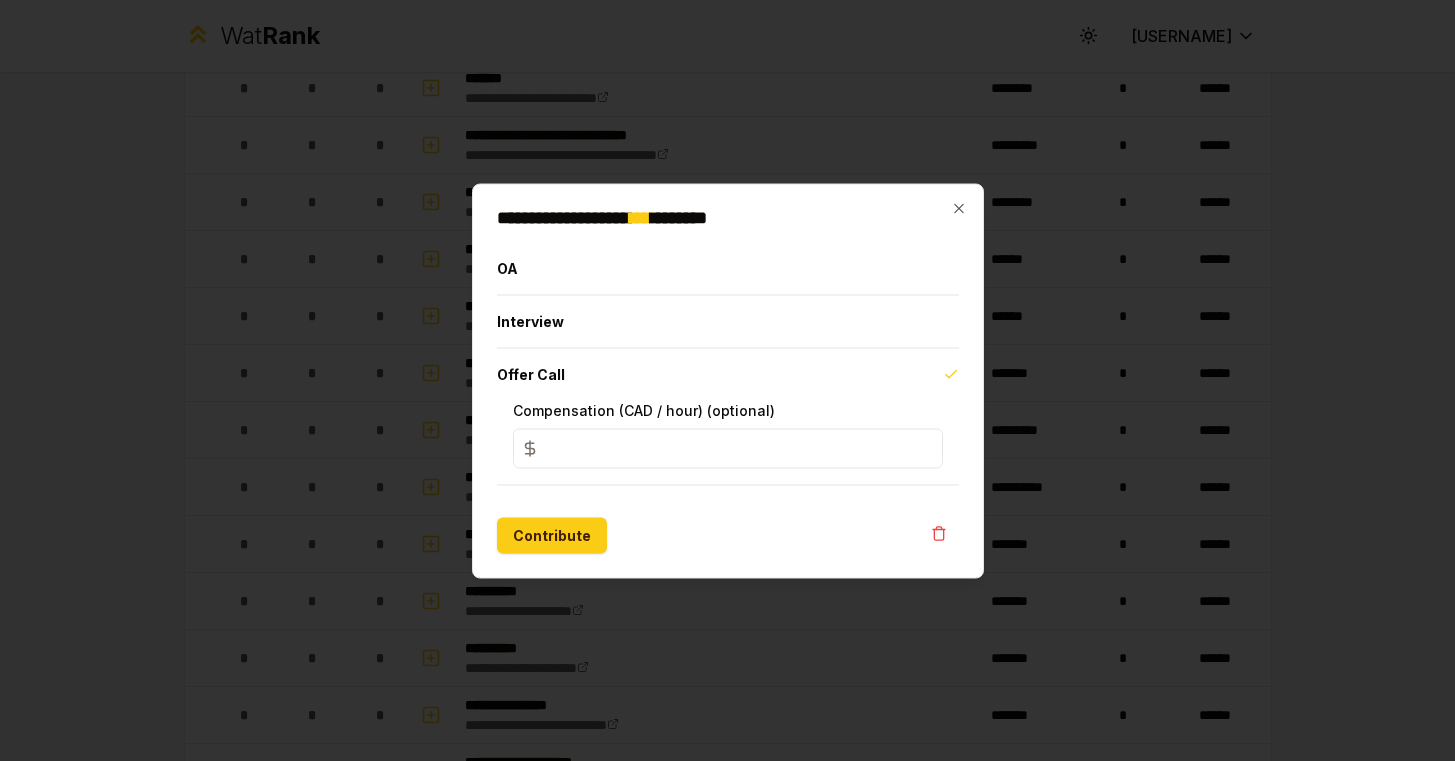 click on "*" at bounding box center [728, 448] 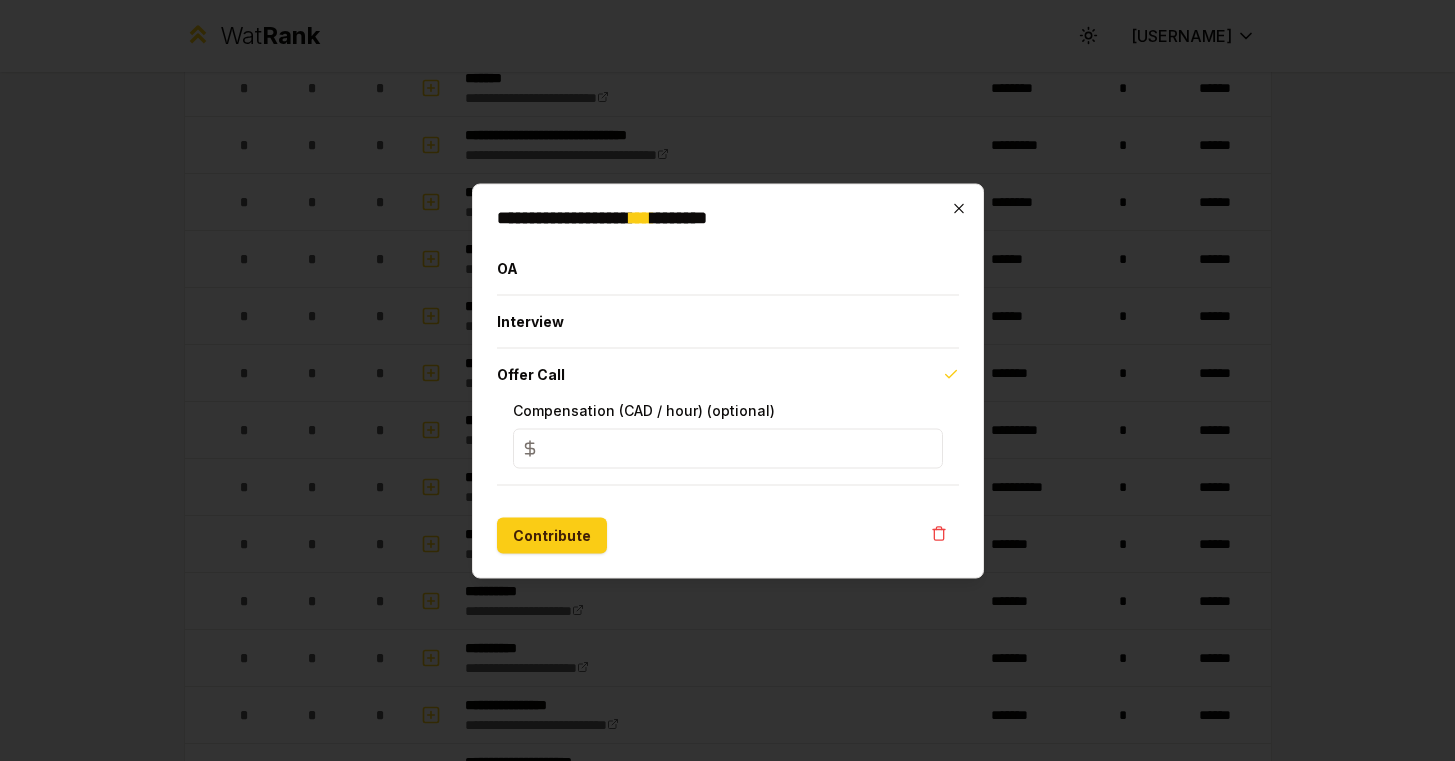 click 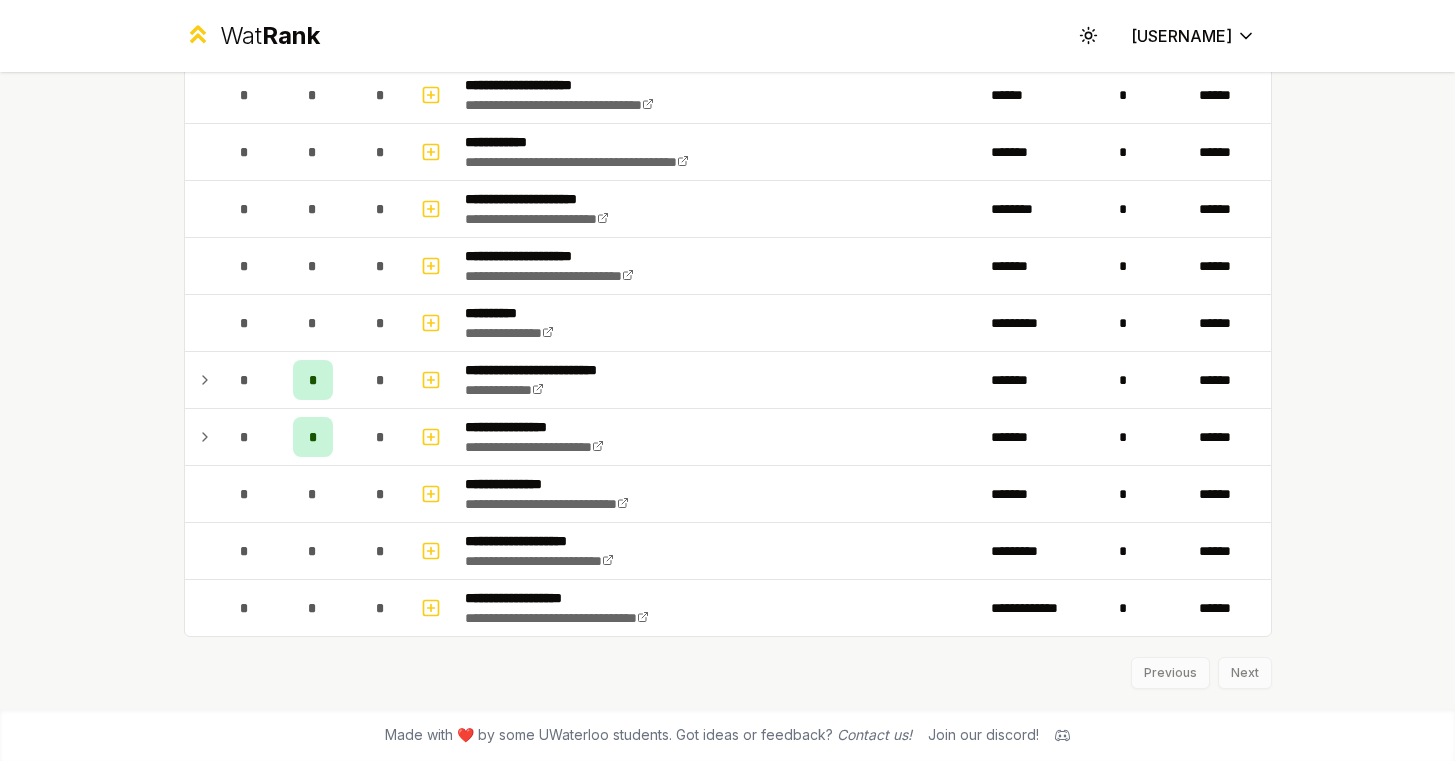 scroll, scrollTop: 1997, scrollLeft: 0, axis: vertical 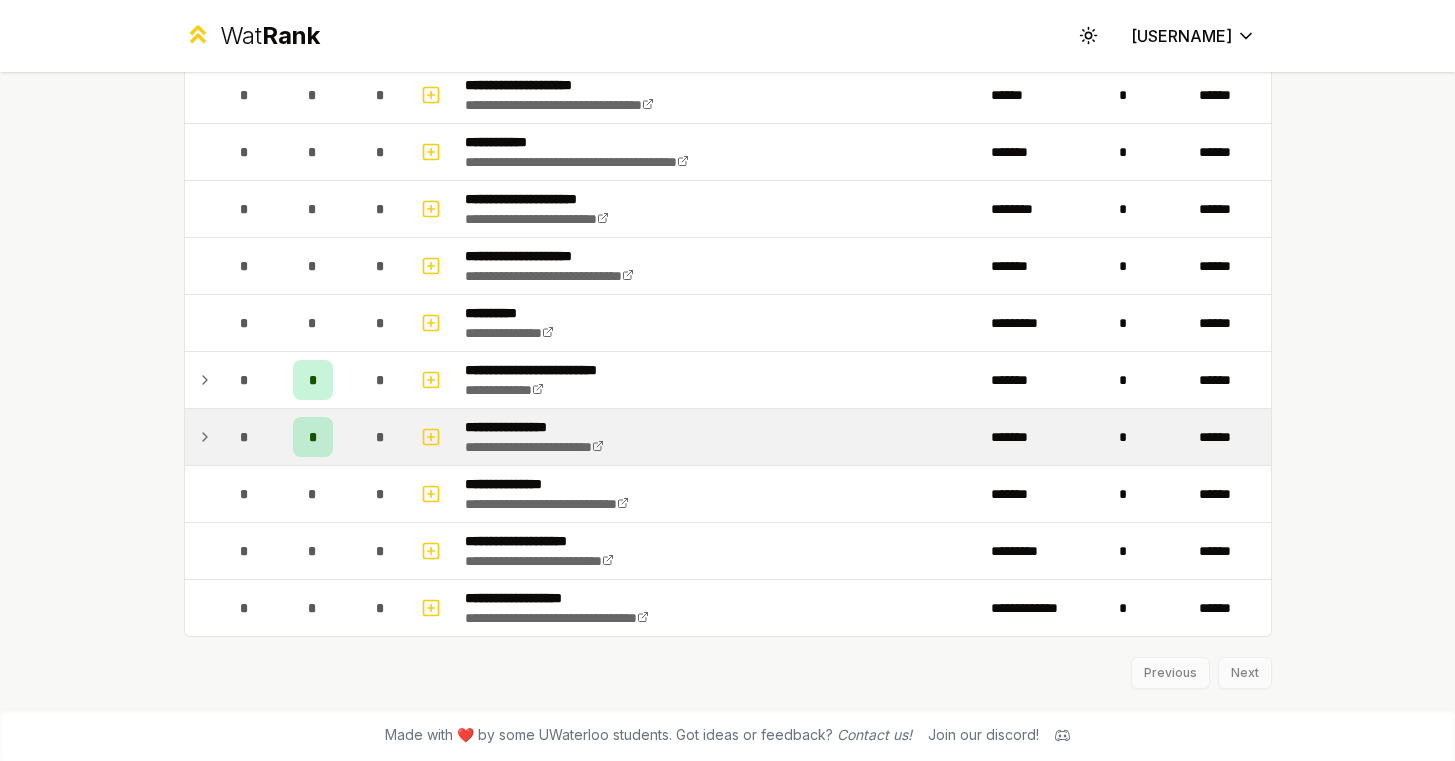 click on "*" at bounding box center (312, 437) 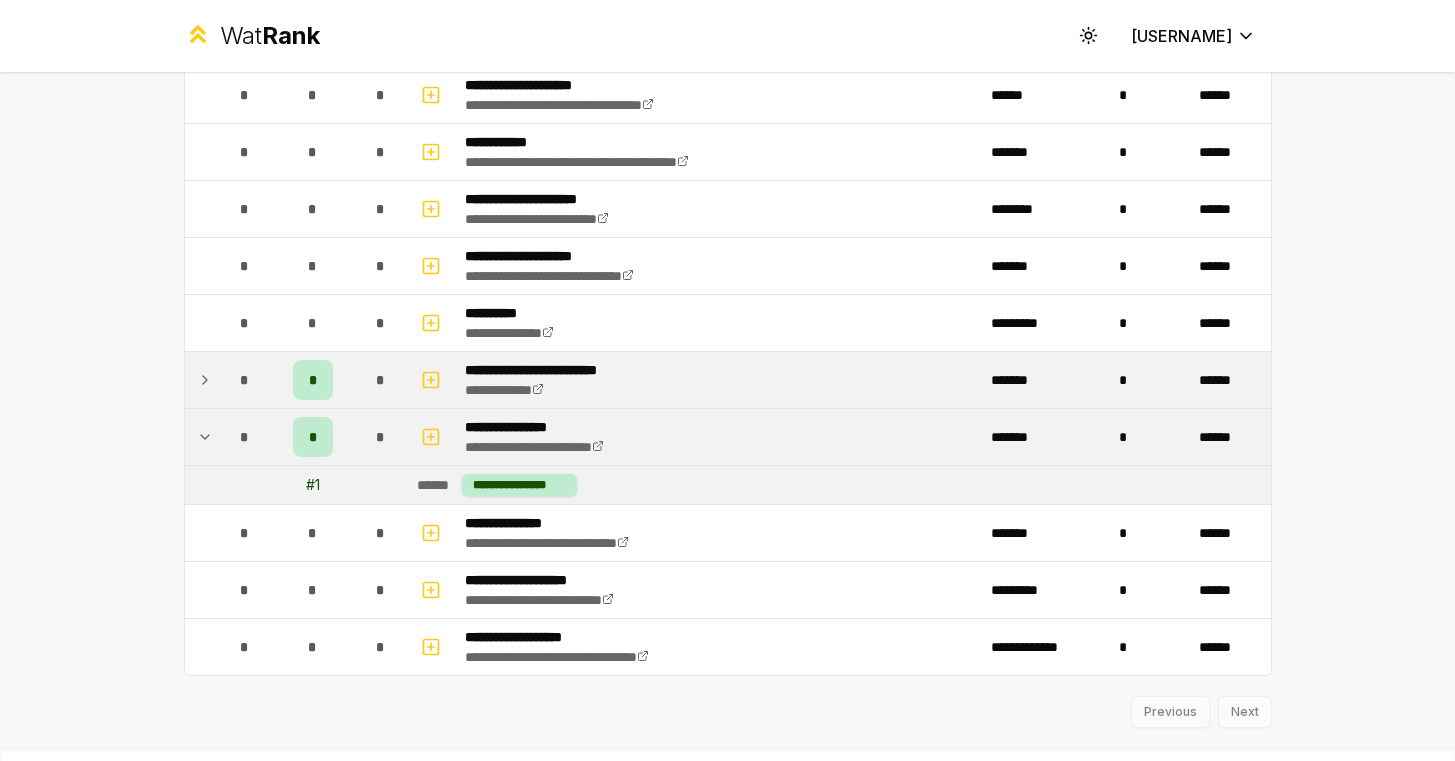 click on "*" at bounding box center (312, 380) 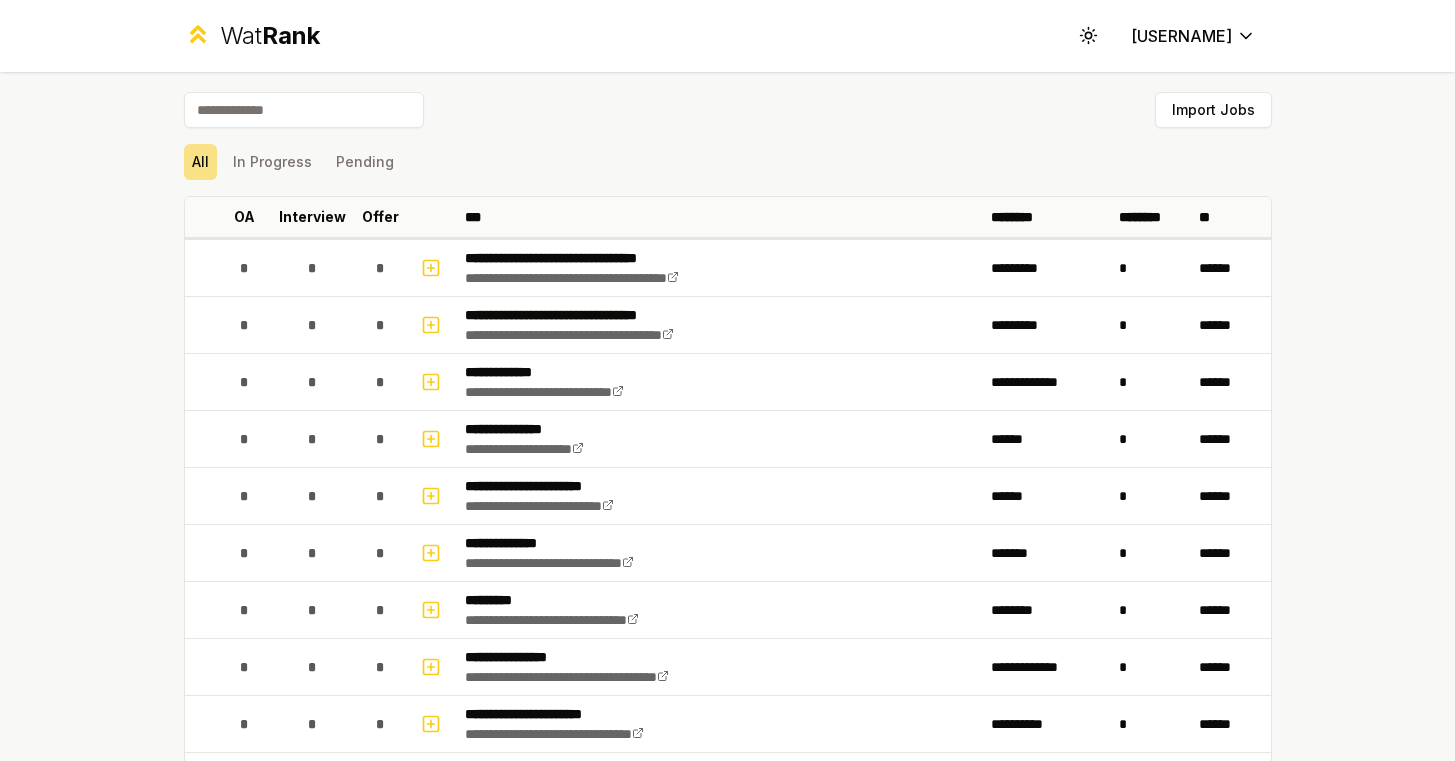 scroll, scrollTop: 0, scrollLeft: 0, axis: both 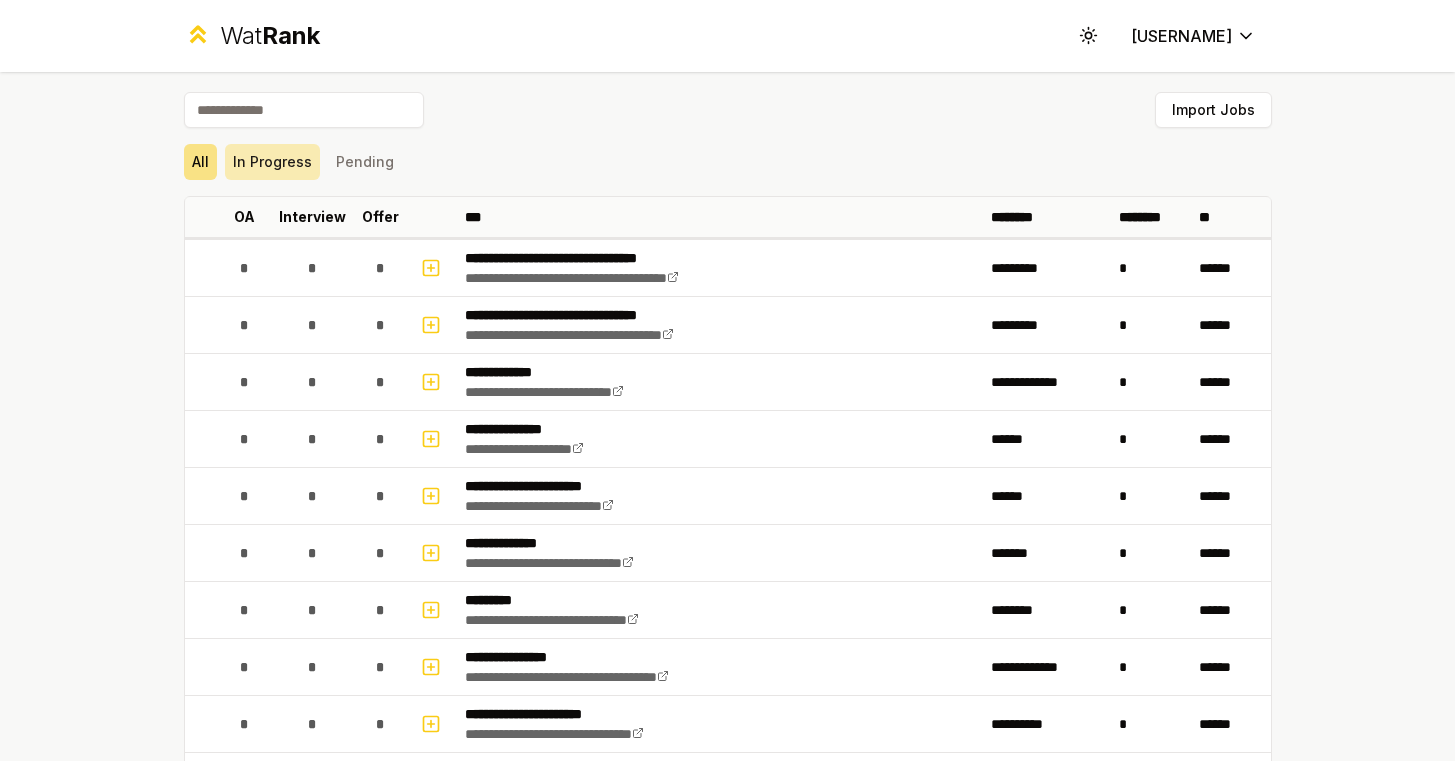 click on "In Progress" at bounding box center [272, 162] 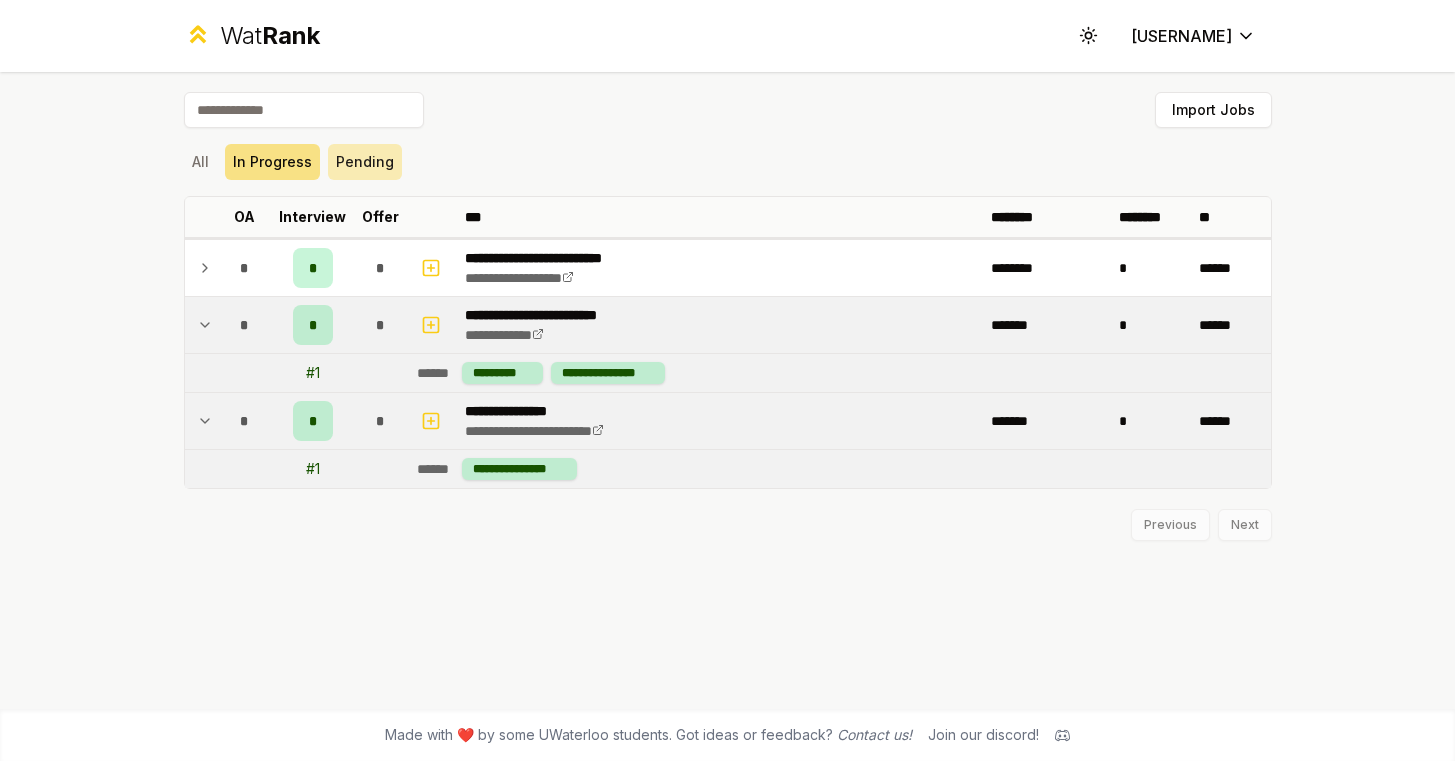 click on "Pending" at bounding box center [365, 162] 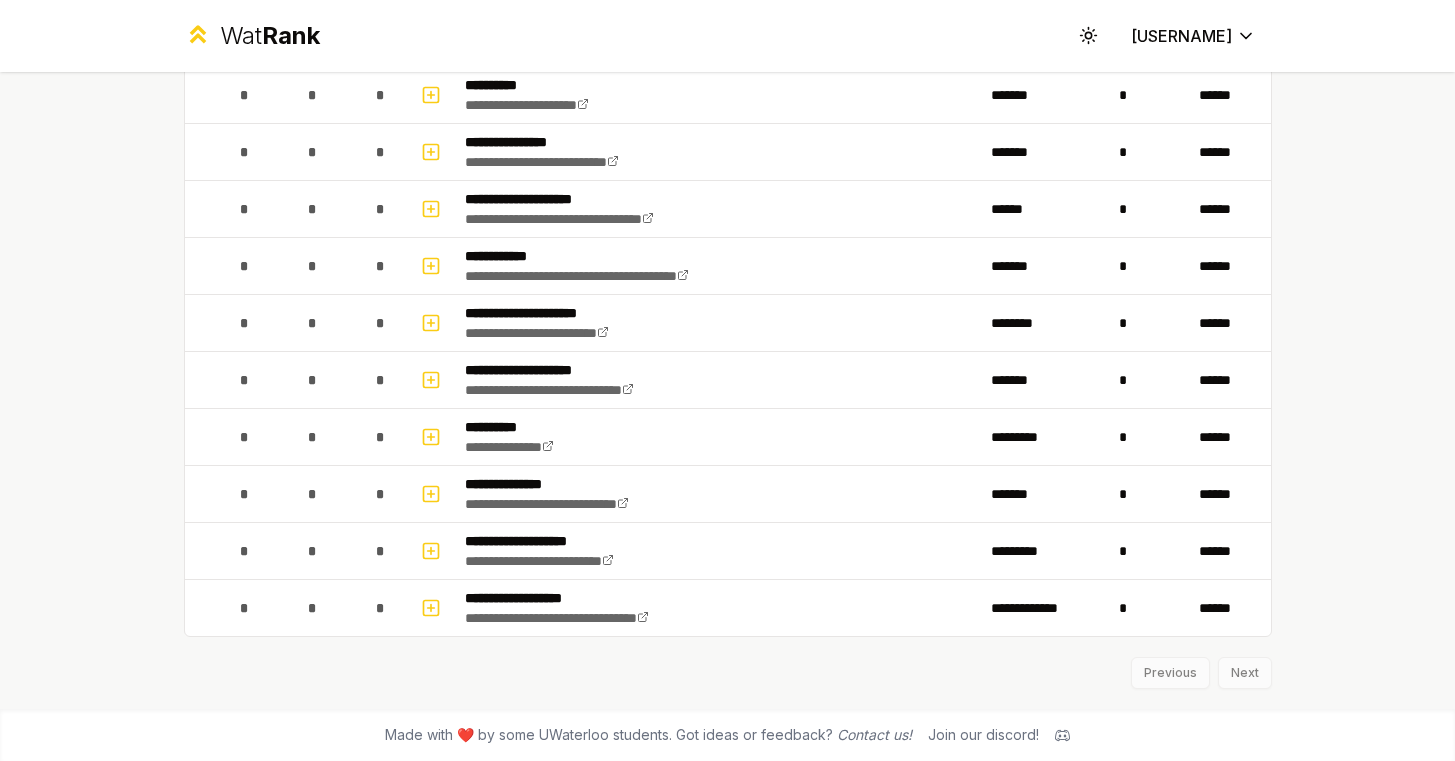 scroll, scrollTop: 1826, scrollLeft: 0, axis: vertical 